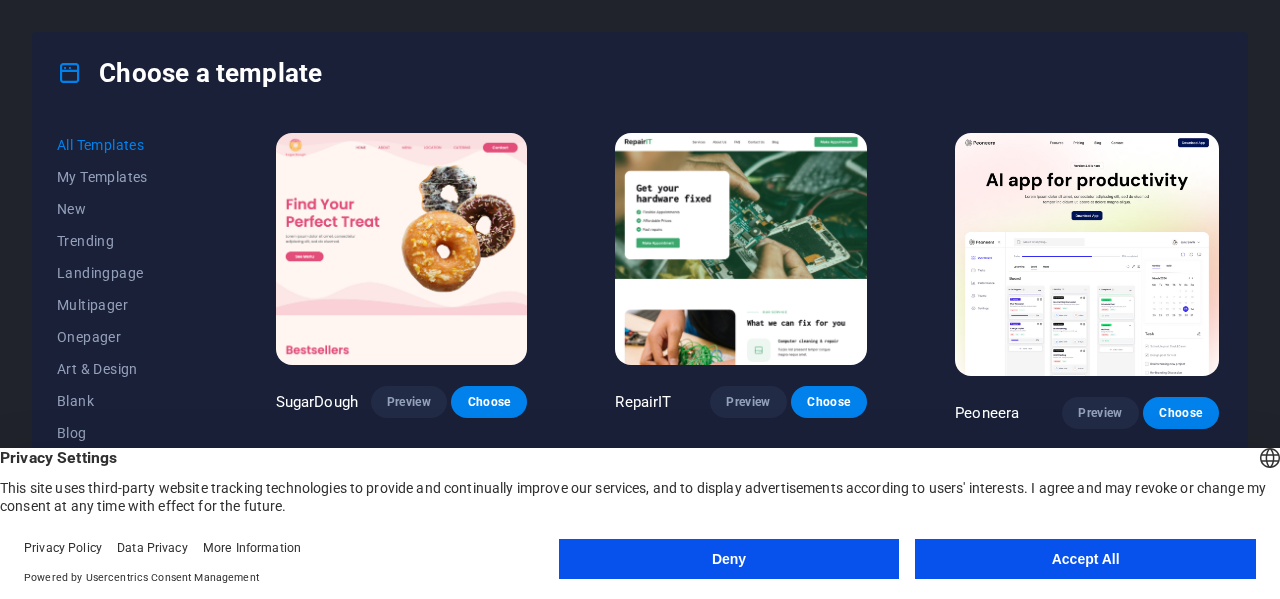 scroll, scrollTop: 0, scrollLeft: 0, axis: both 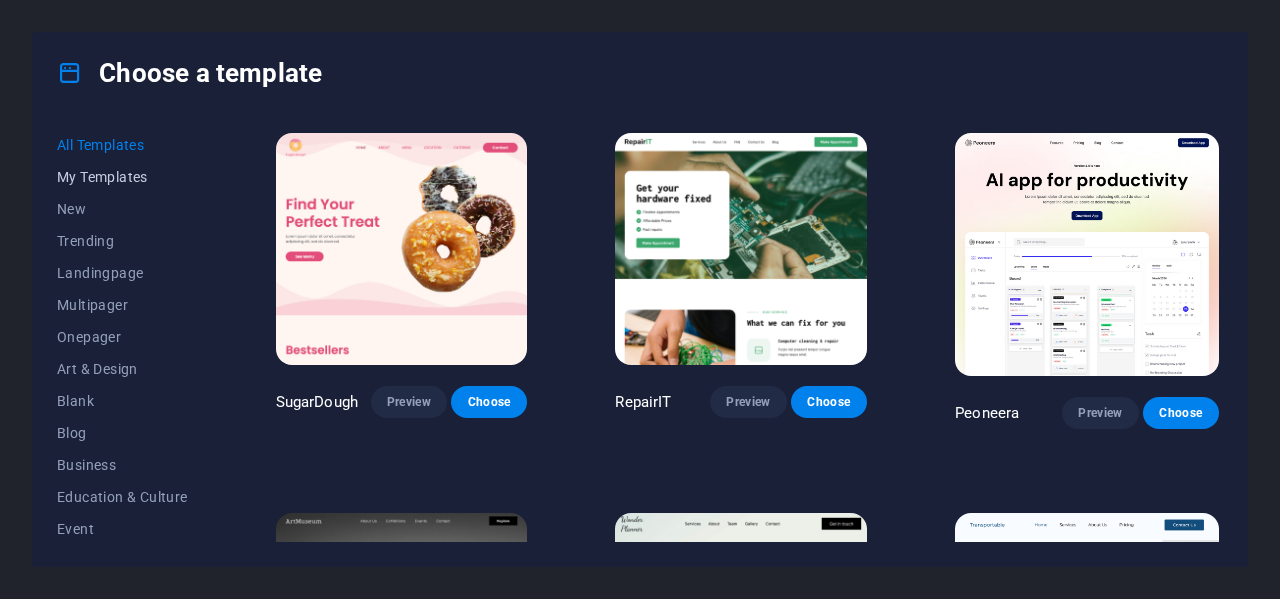 click on "My Templates" at bounding box center [122, 177] 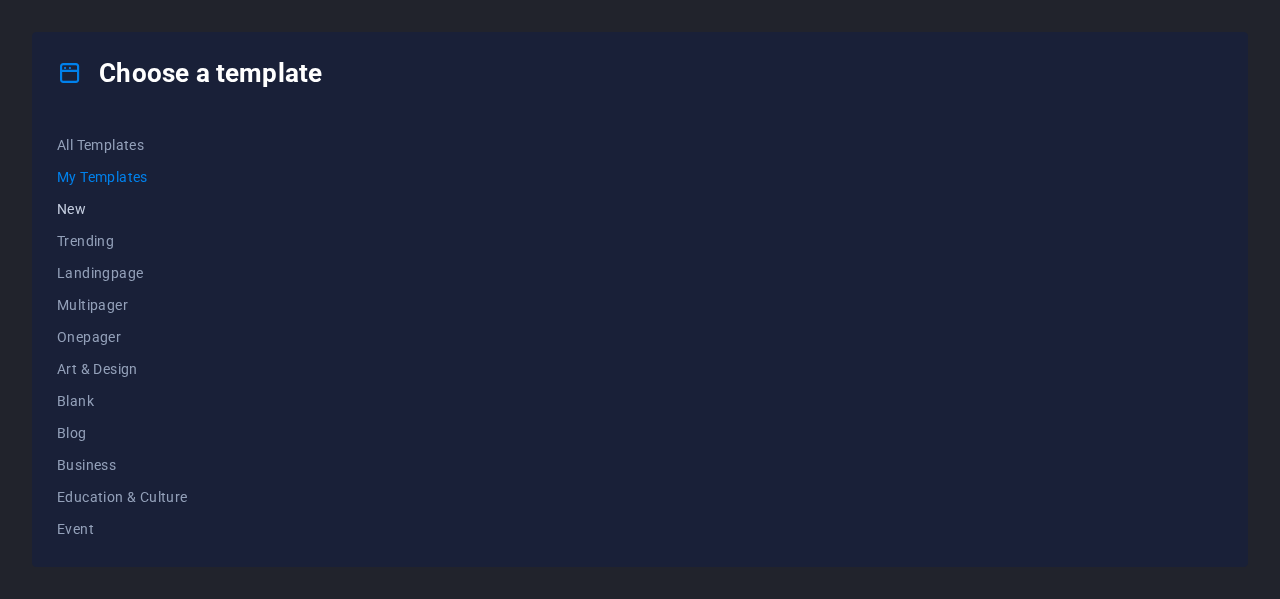click on "New" at bounding box center [122, 209] 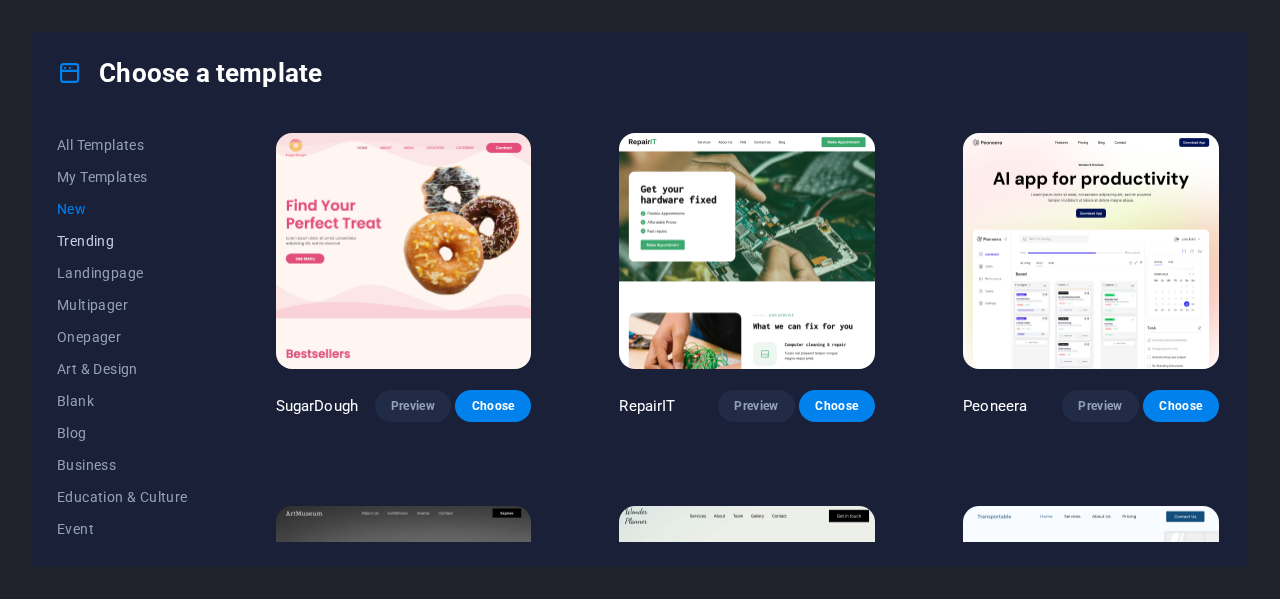 click on "Trending" at bounding box center (122, 241) 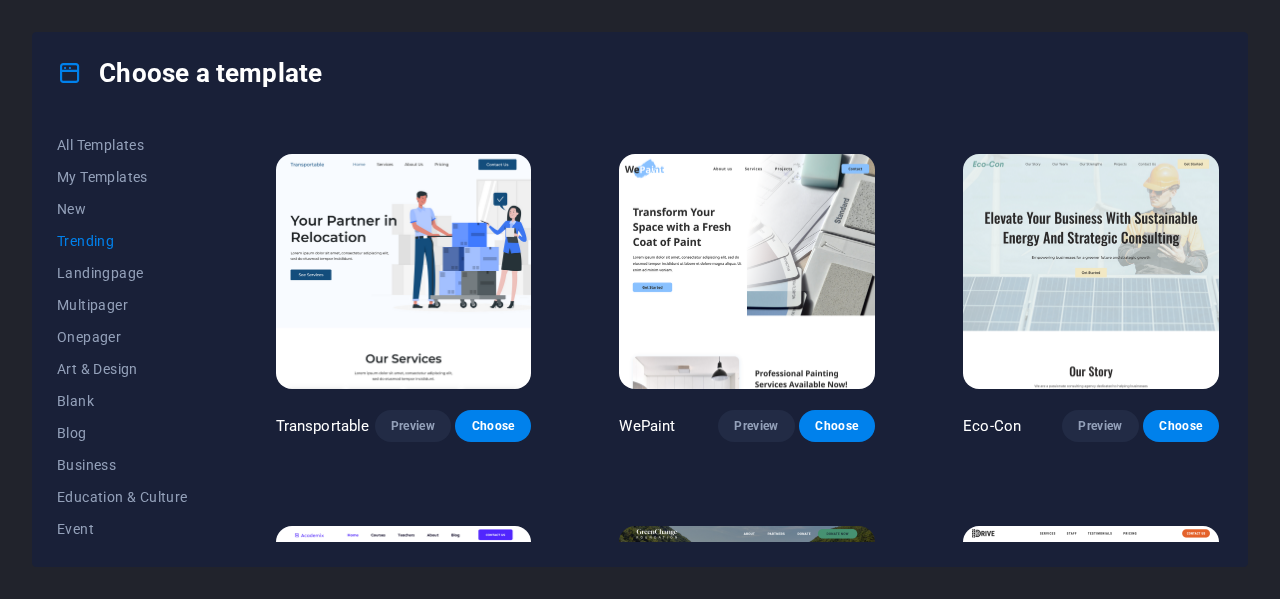 scroll, scrollTop: 500, scrollLeft: 0, axis: vertical 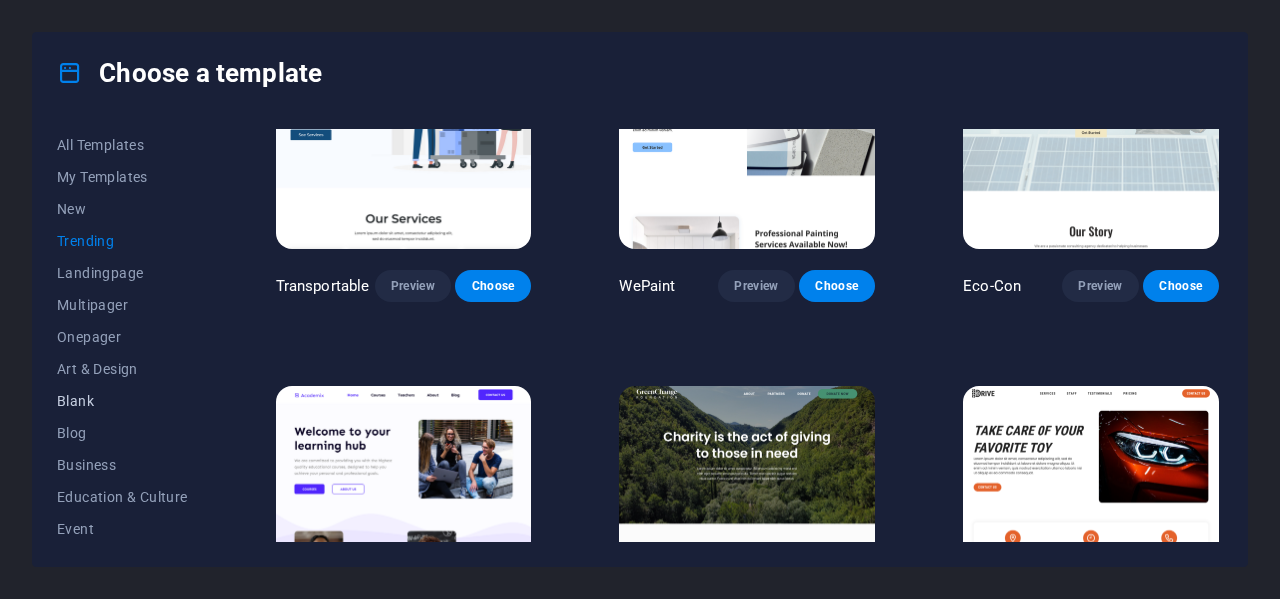 click on "Blank" at bounding box center (122, 401) 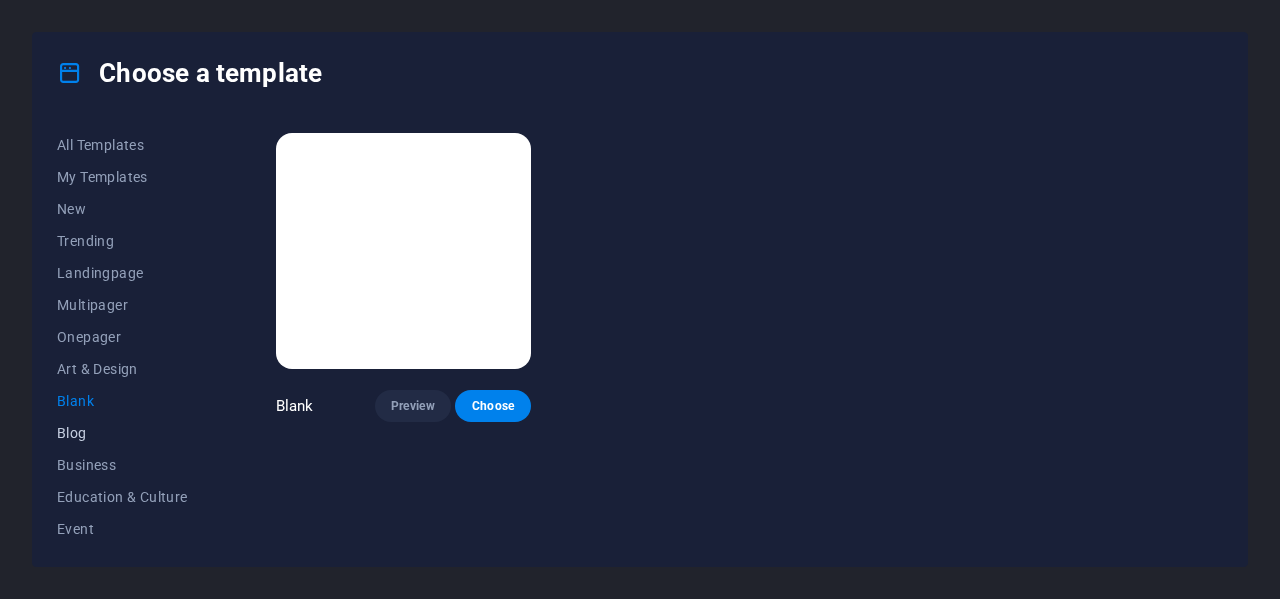 click on "Blog" at bounding box center (122, 433) 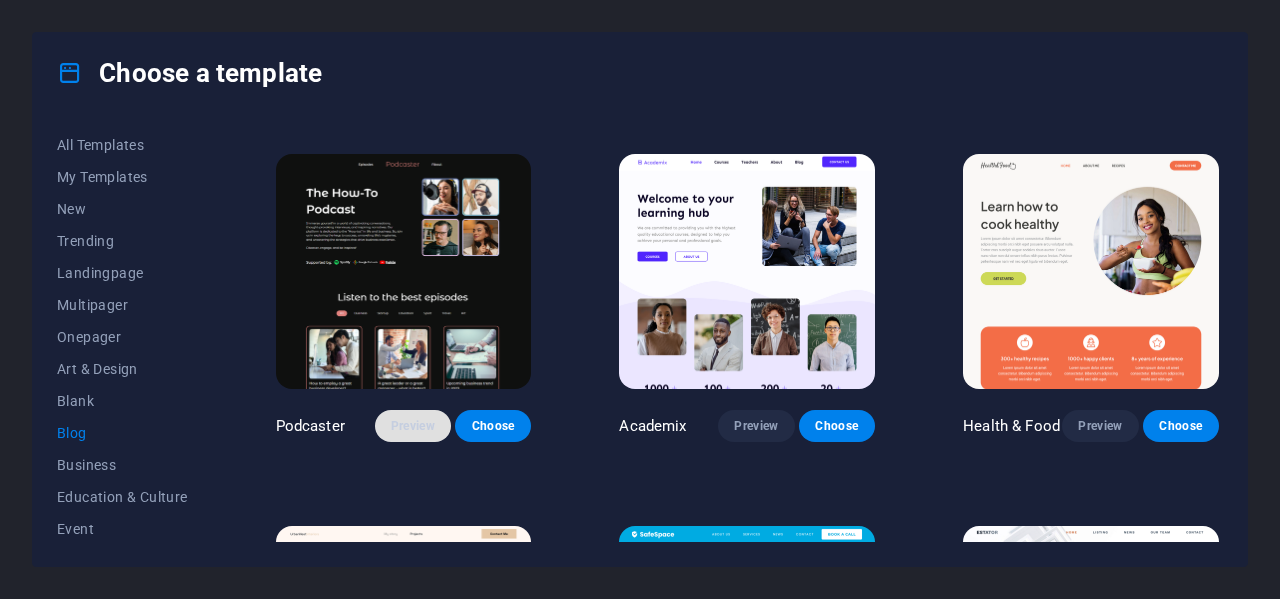scroll, scrollTop: 400, scrollLeft: 0, axis: vertical 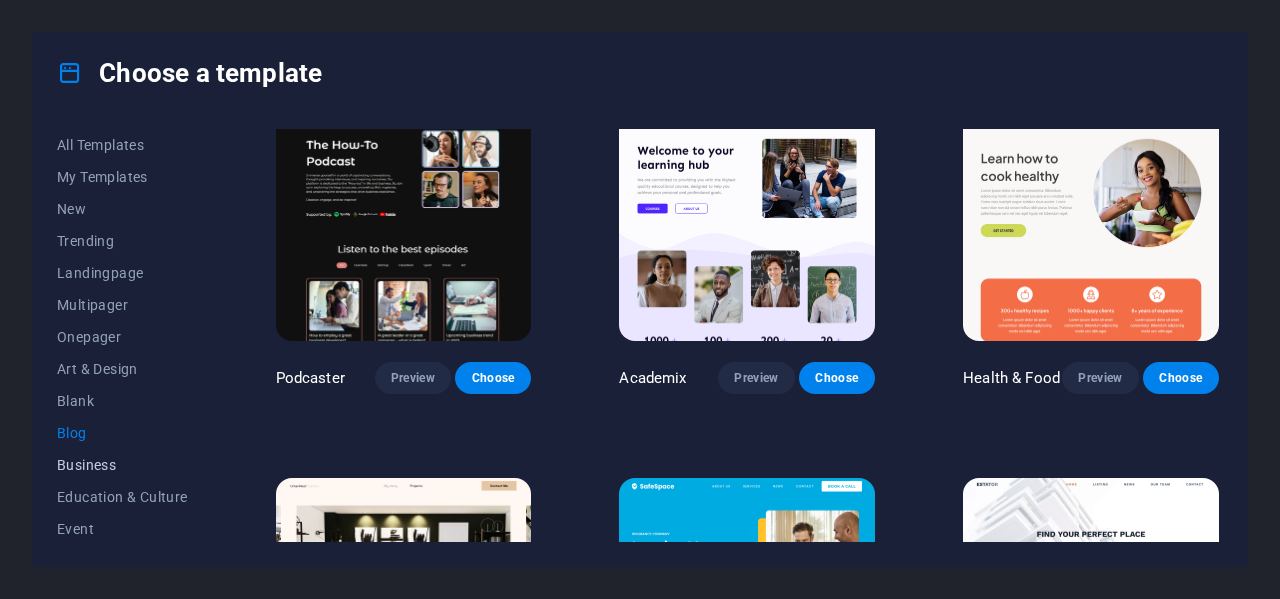 click on "Business" at bounding box center [122, 465] 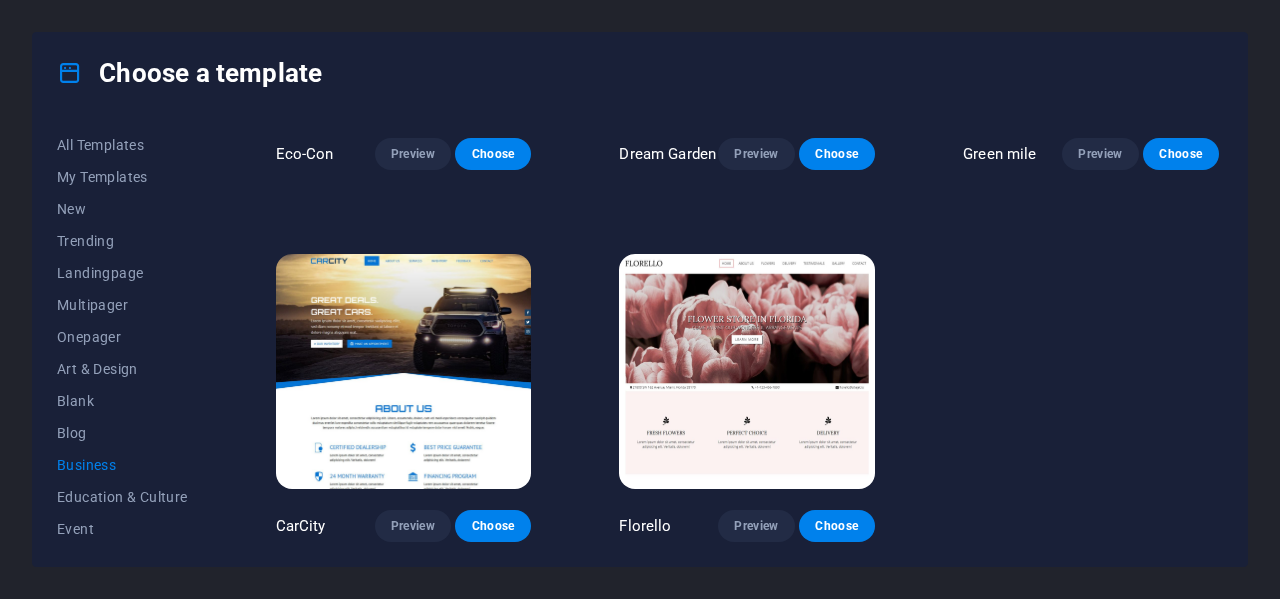 scroll, scrollTop: 0, scrollLeft: 0, axis: both 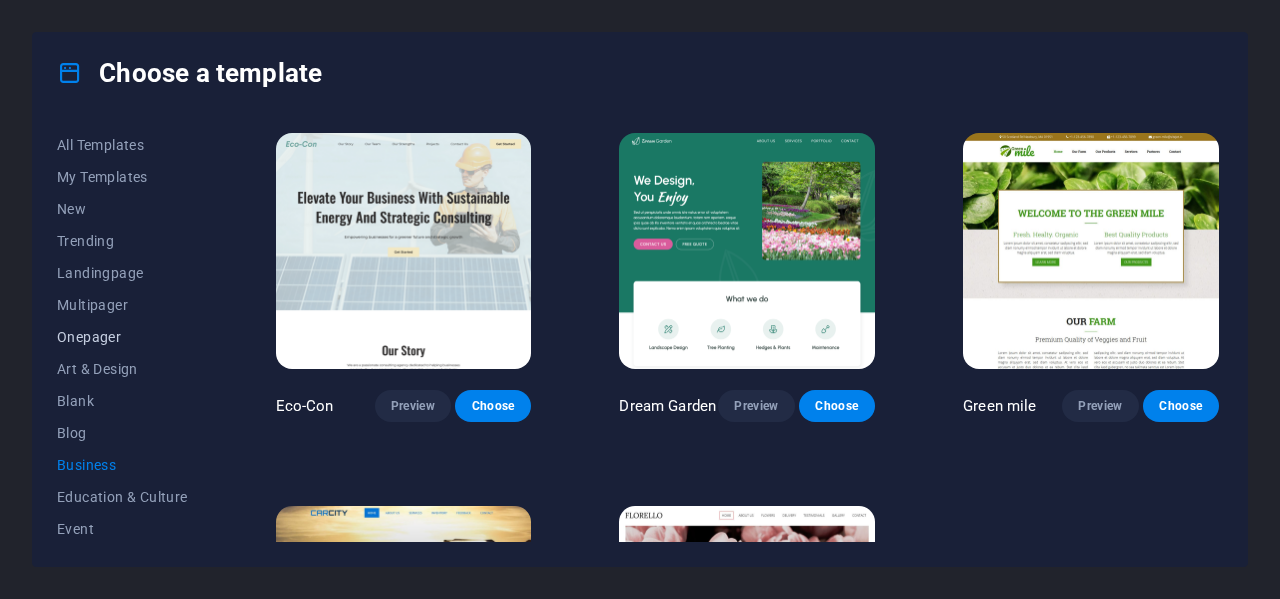 click on "Onepager" at bounding box center [122, 337] 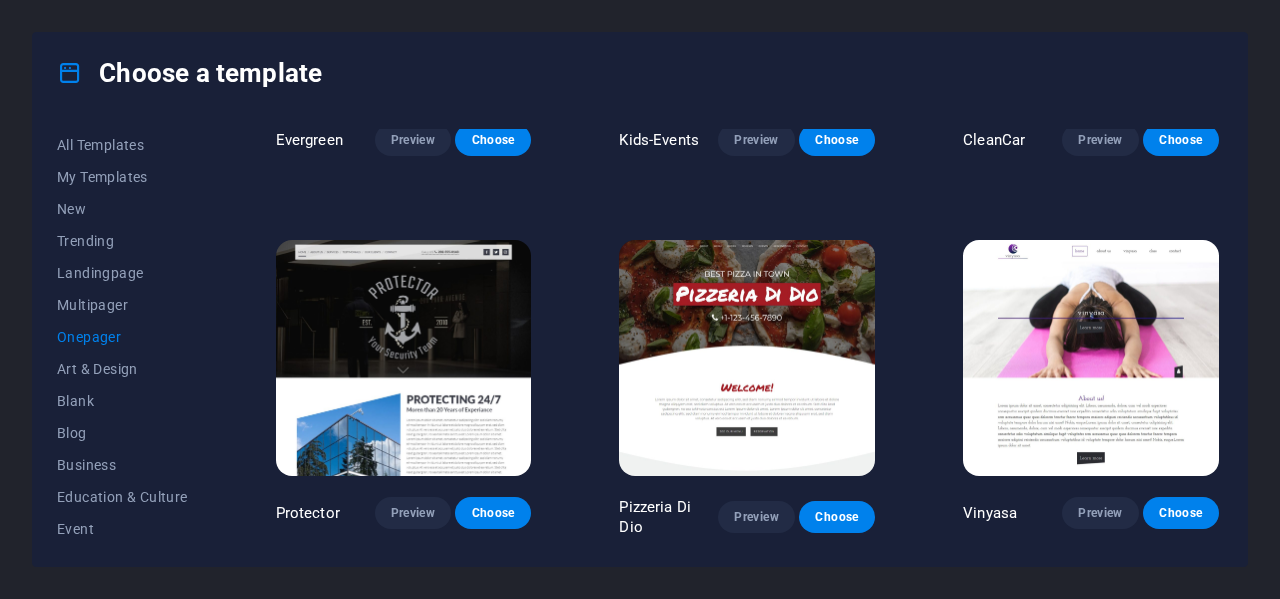 scroll, scrollTop: 2900, scrollLeft: 0, axis: vertical 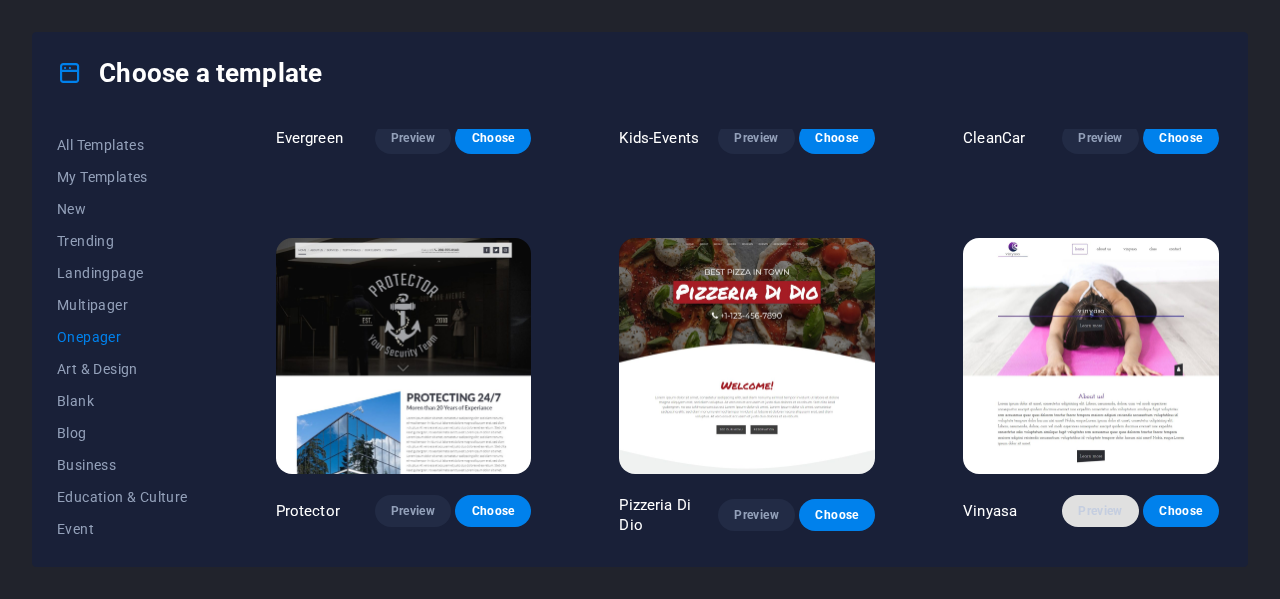 click on "Preview" at bounding box center [1100, 511] 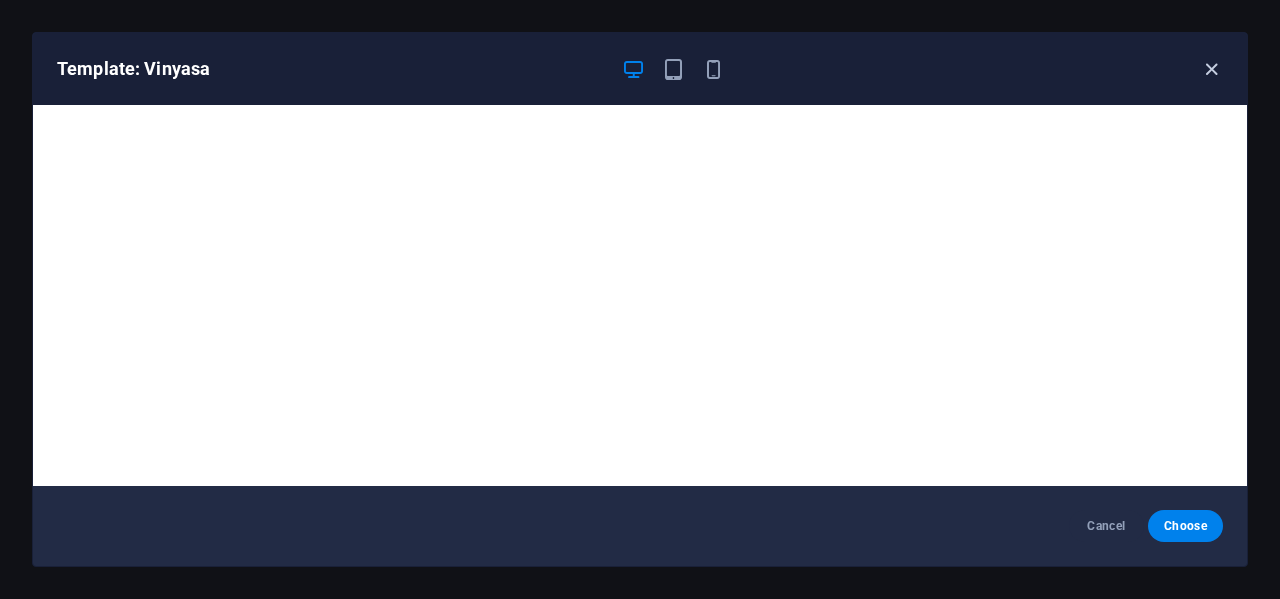 click at bounding box center (1211, 69) 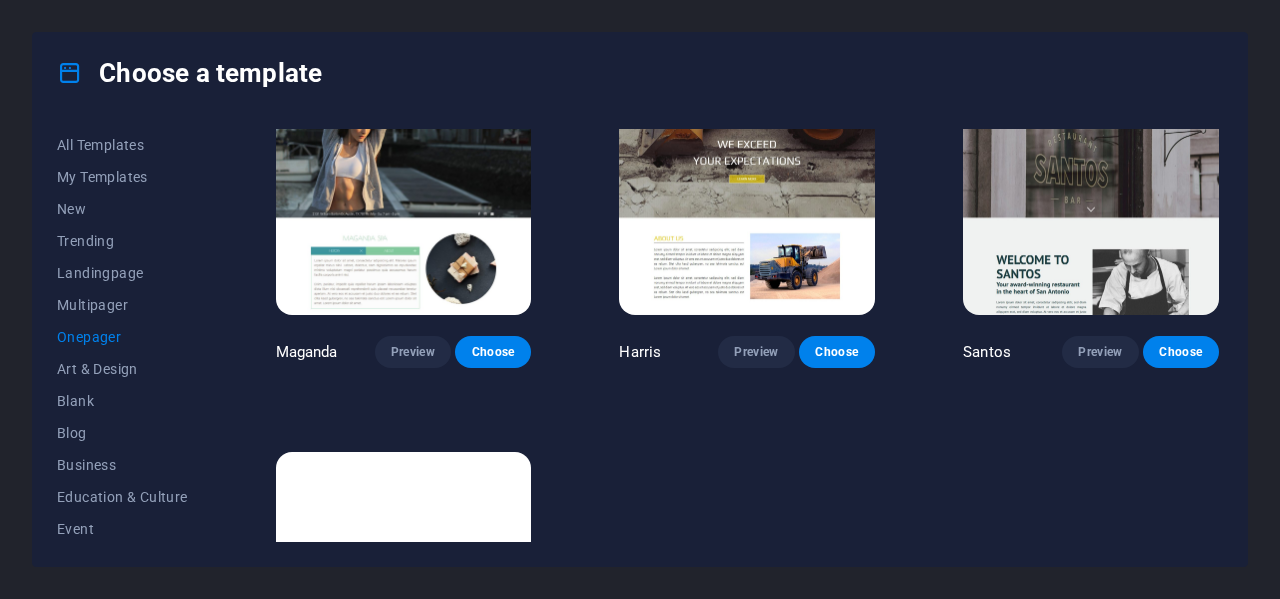 scroll, scrollTop: 8449, scrollLeft: 0, axis: vertical 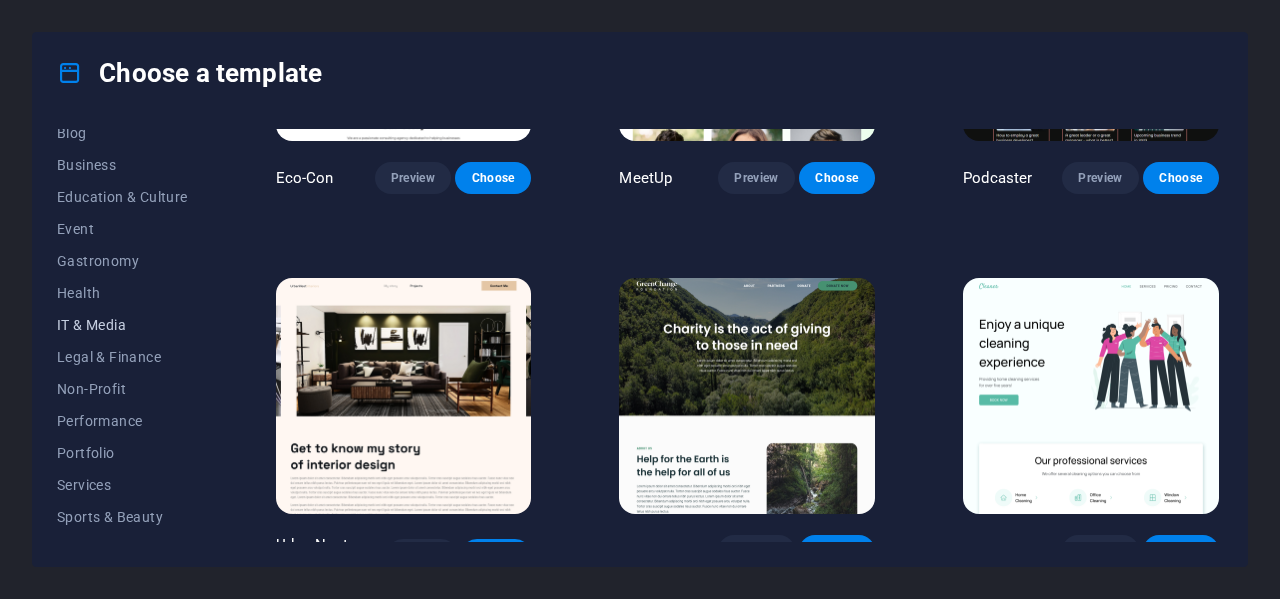 click on "IT & Media" at bounding box center (122, 325) 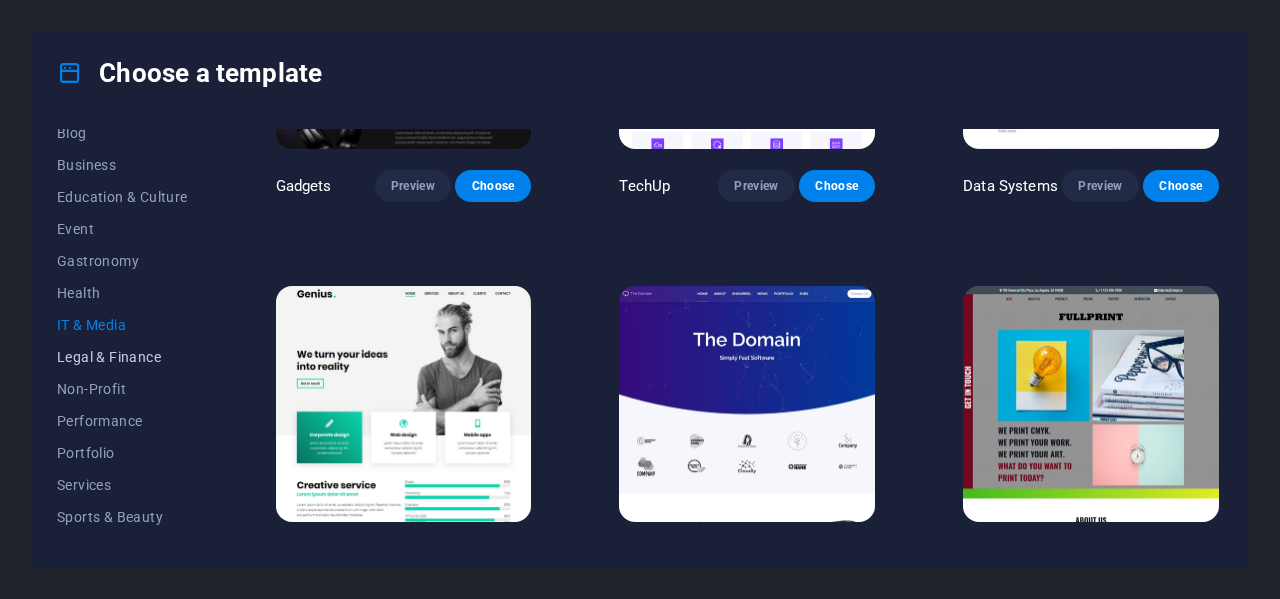 scroll, scrollTop: 386, scrollLeft: 0, axis: vertical 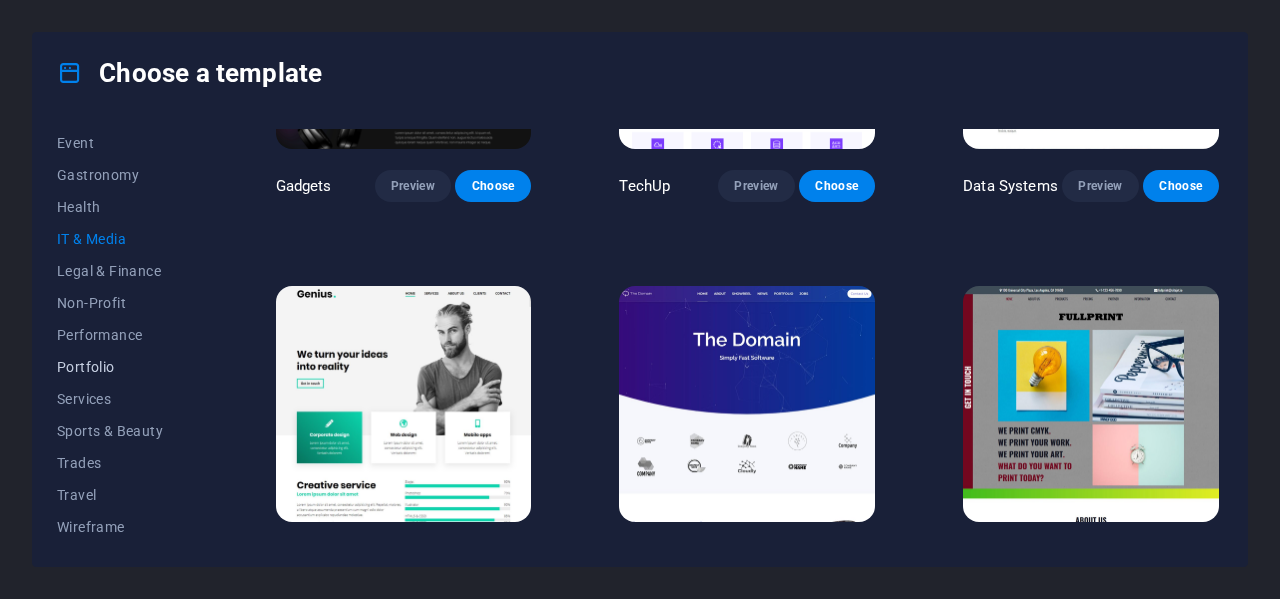 click on "Portfolio" at bounding box center (122, 367) 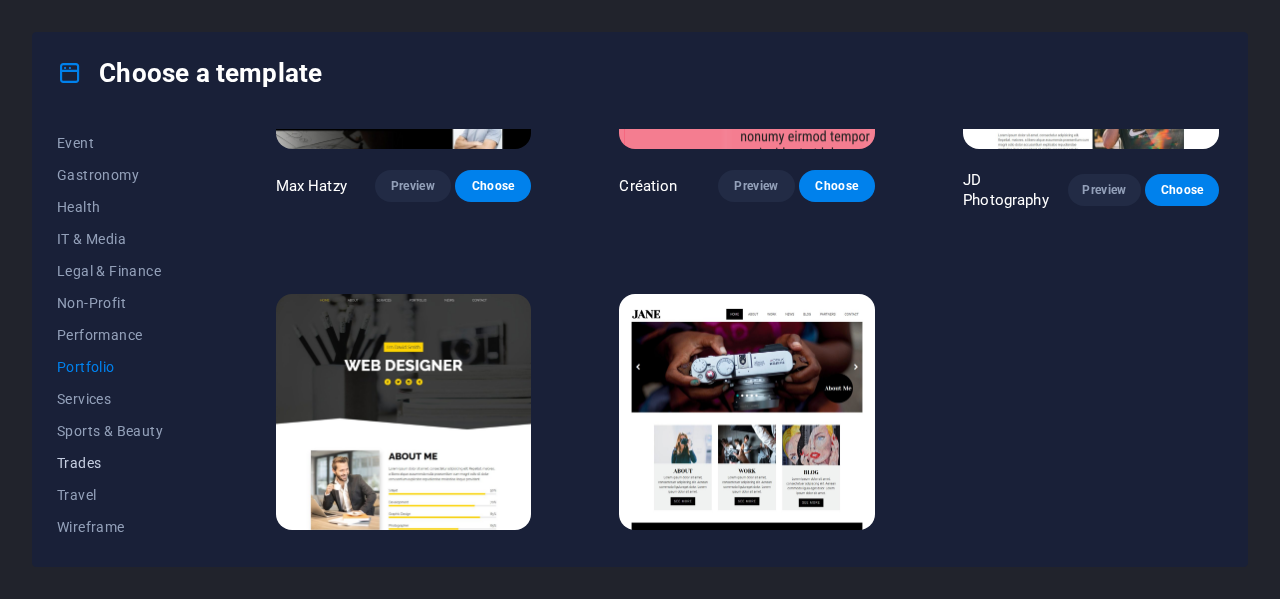 click on "Trades" at bounding box center (122, 463) 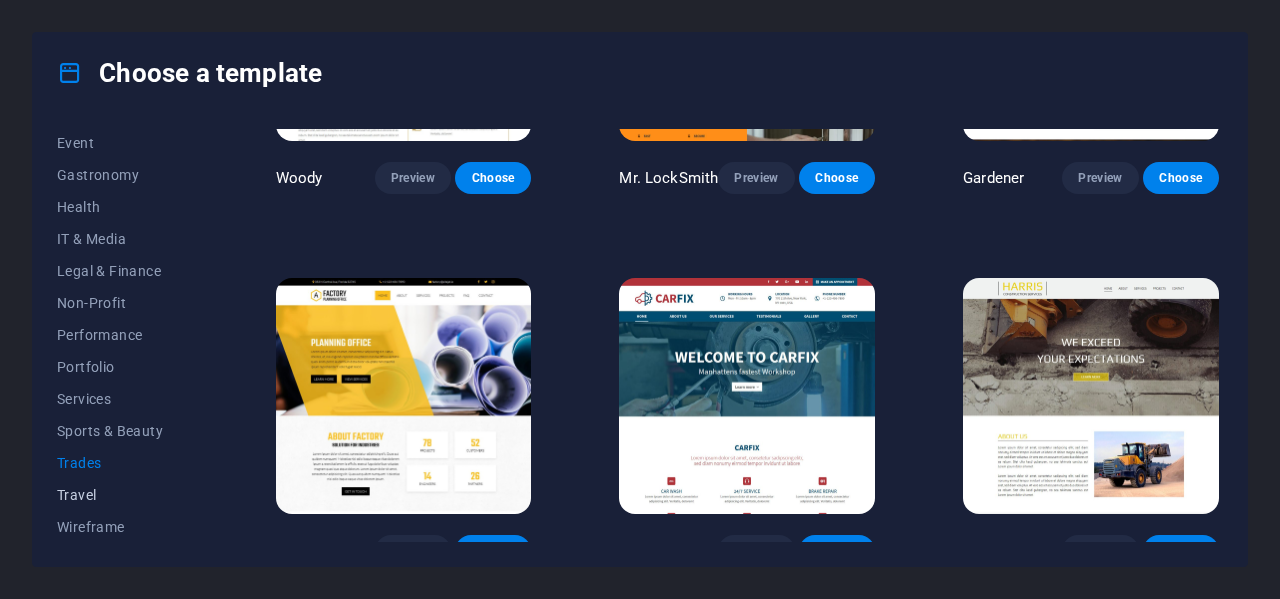 click on "Travel" at bounding box center [122, 495] 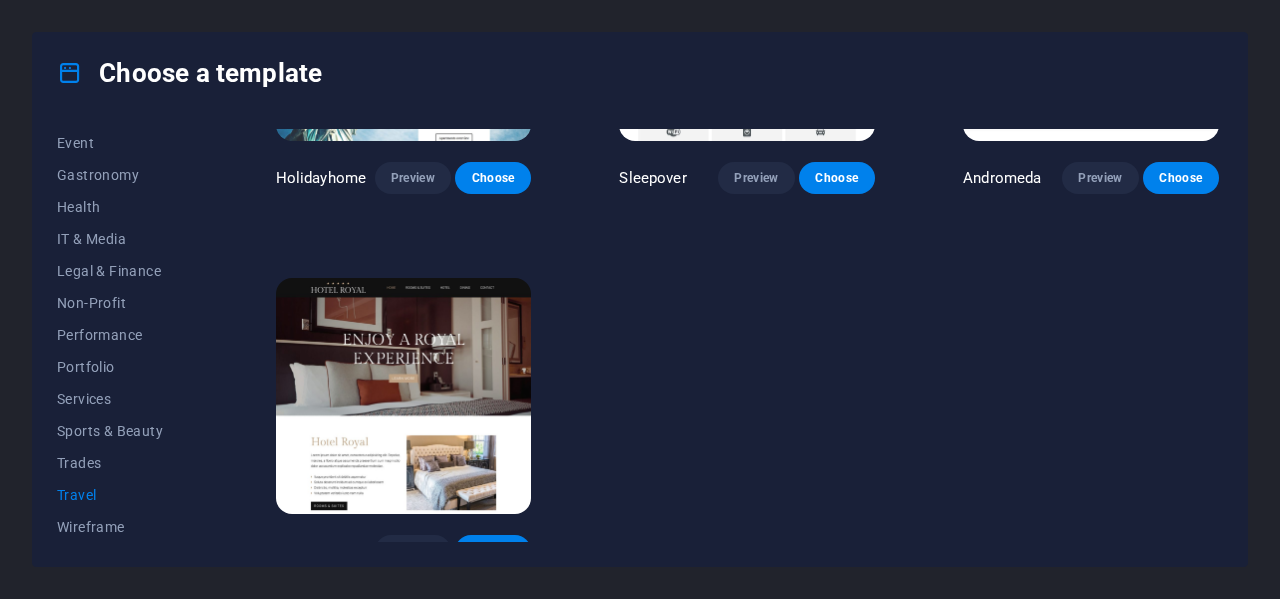 scroll, scrollTop: 600, scrollLeft: 0, axis: vertical 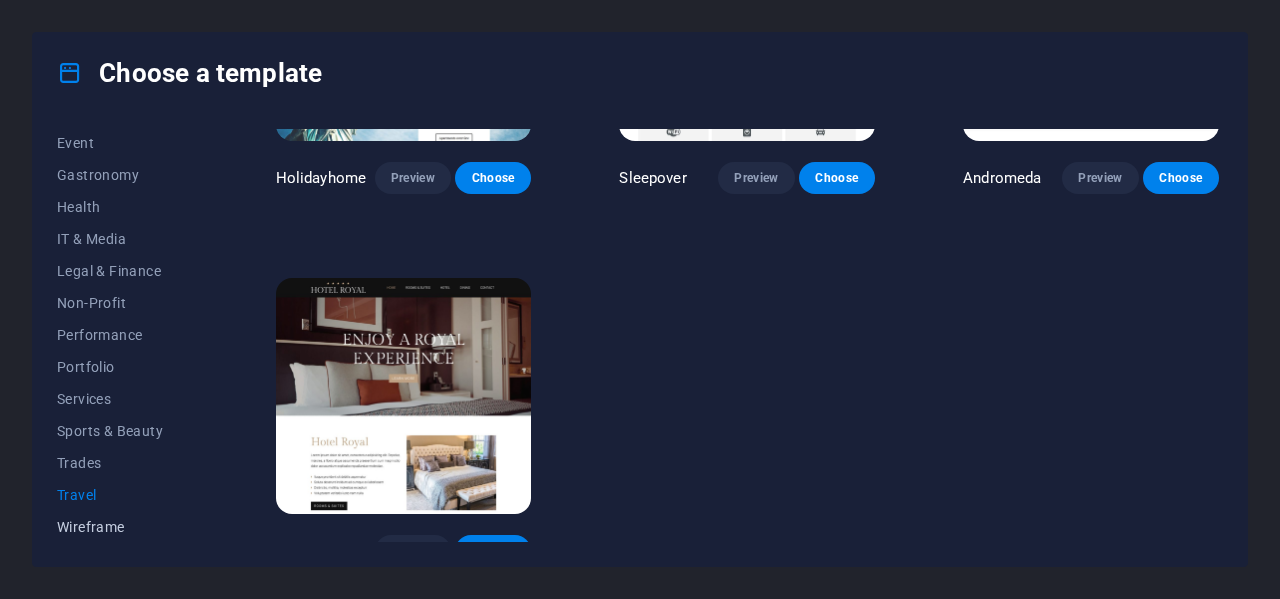 click on "Wireframe" at bounding box center (122, 527) 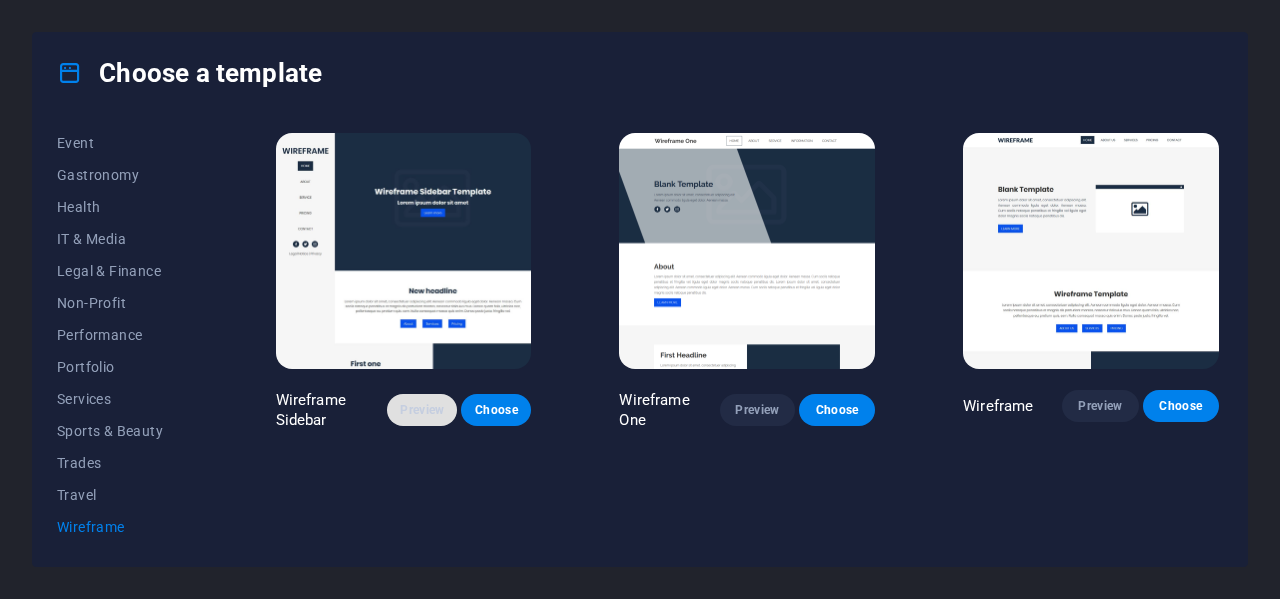 click on "Preview" at bounding box center [422, 410] 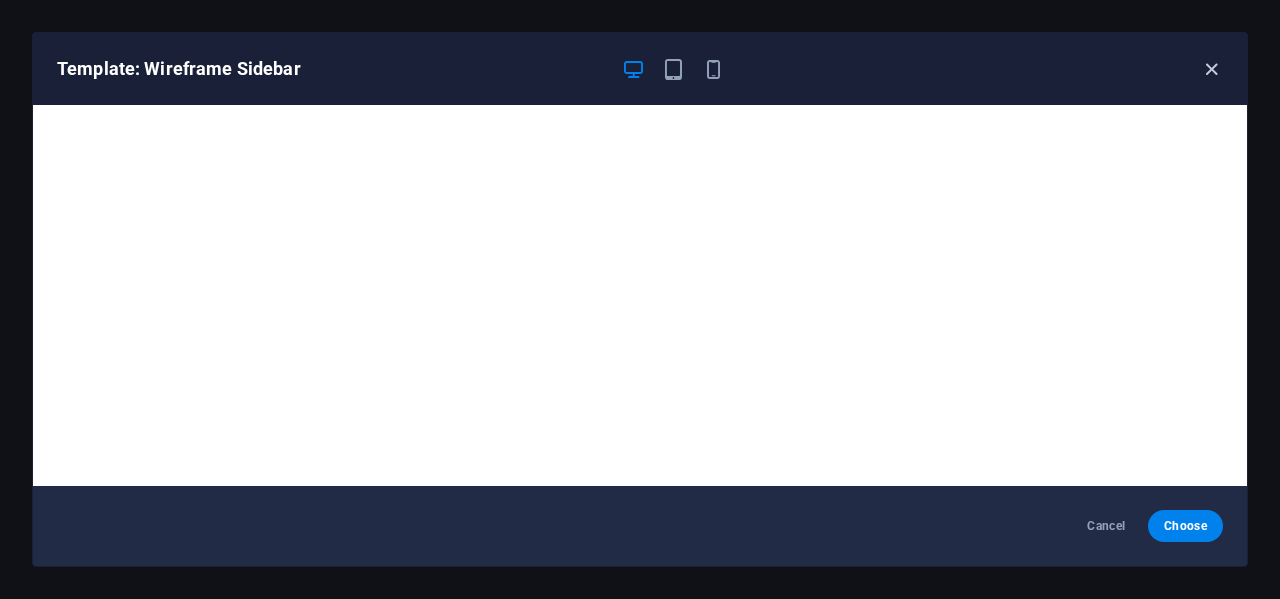 click at bounding box center [1211, 69] 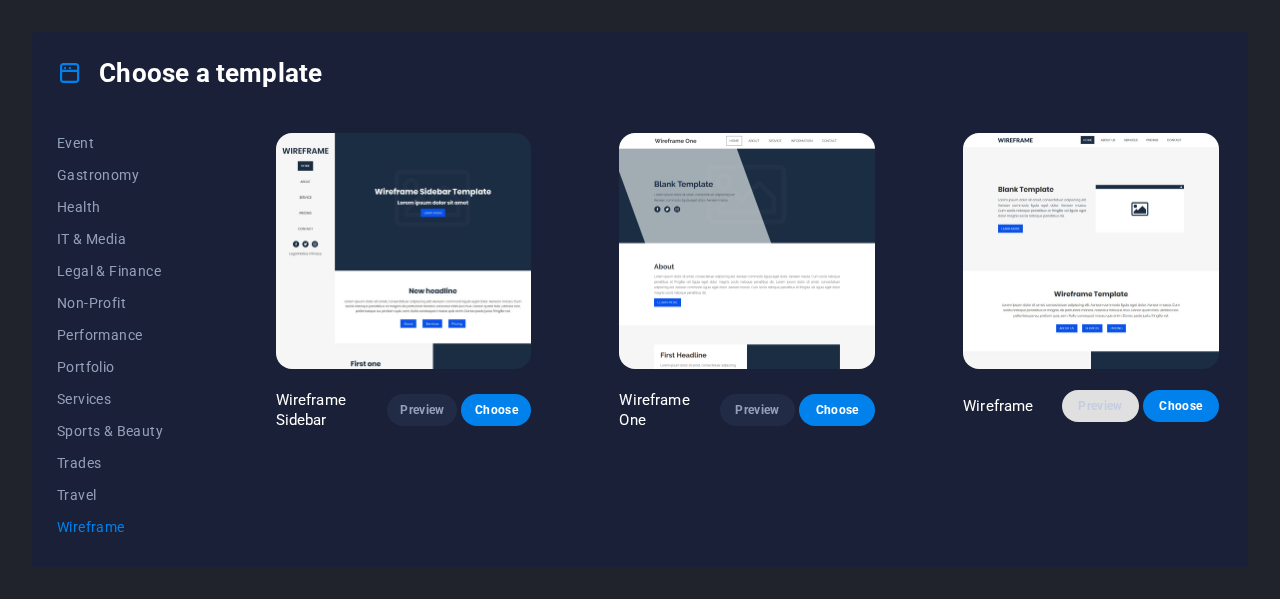 click on "Preview" at bounding box center (1100, 406) 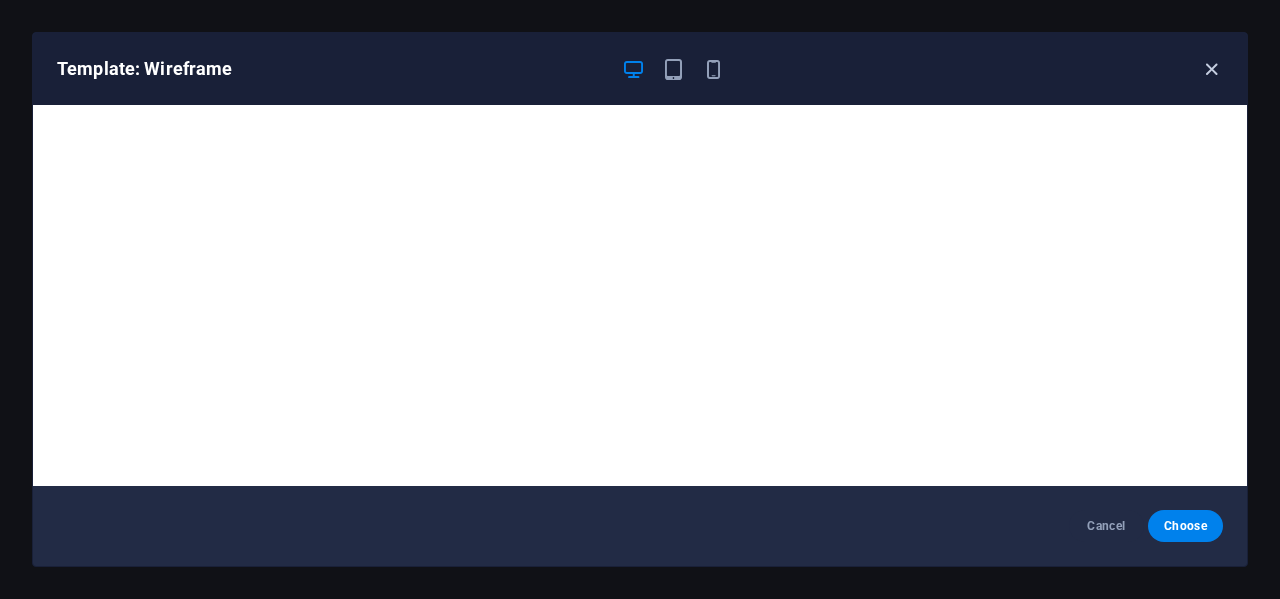 click at bounding box center [1211, 69] 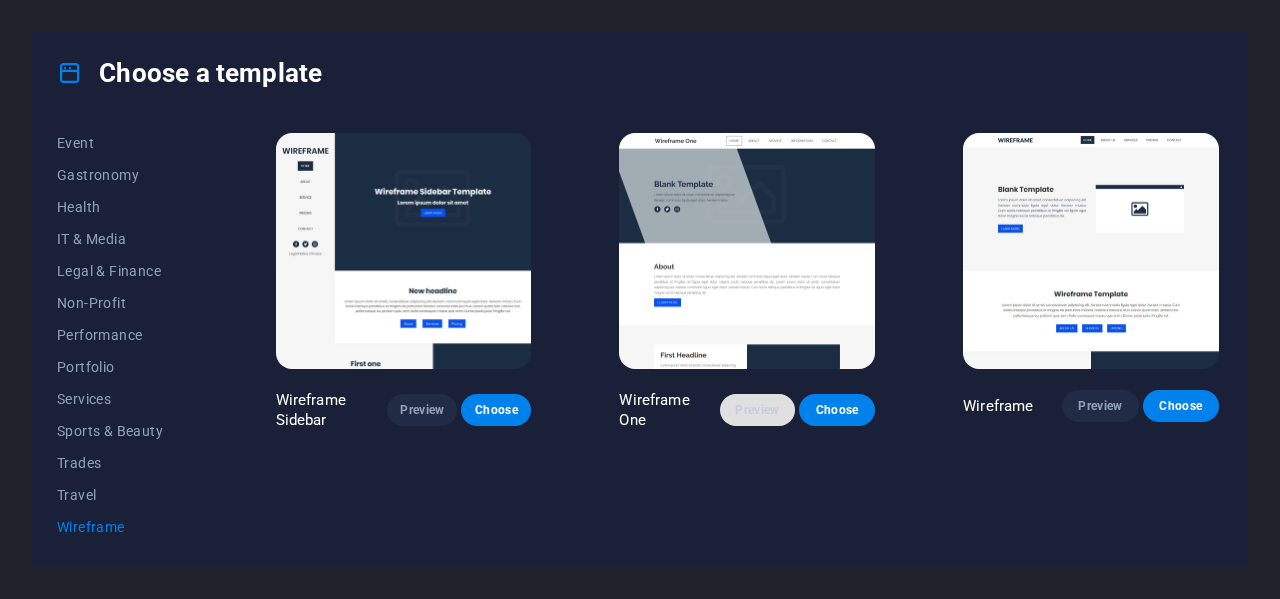 click on "Preview" at bounding box center [758, 410] 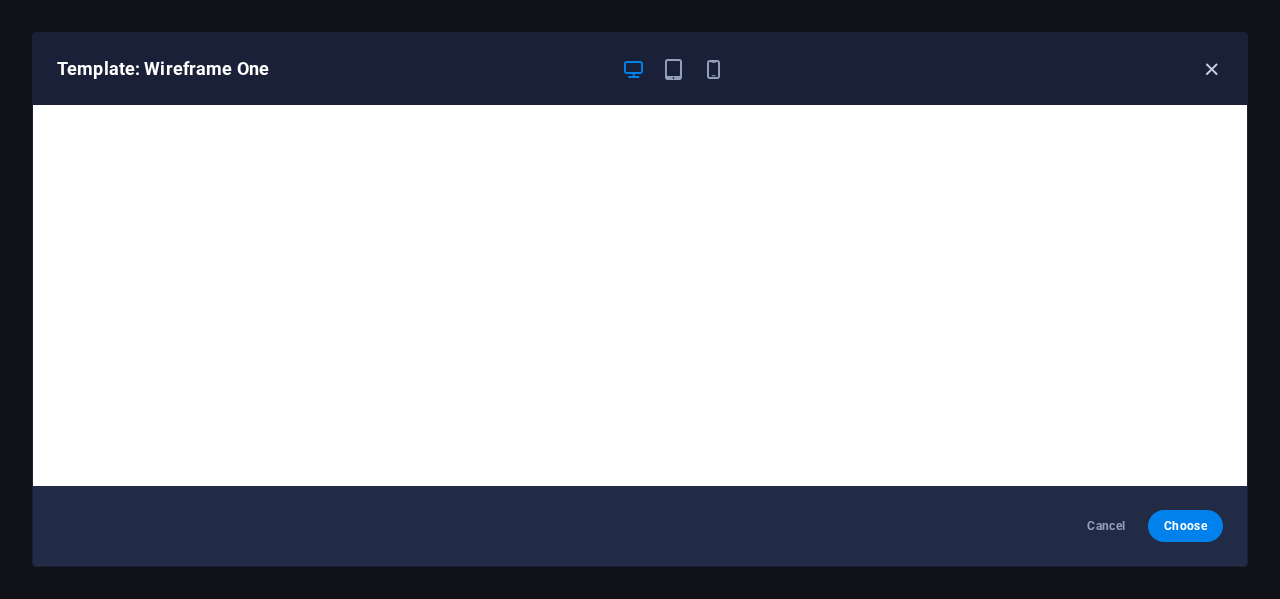 click at bounding box center (1211, 69) 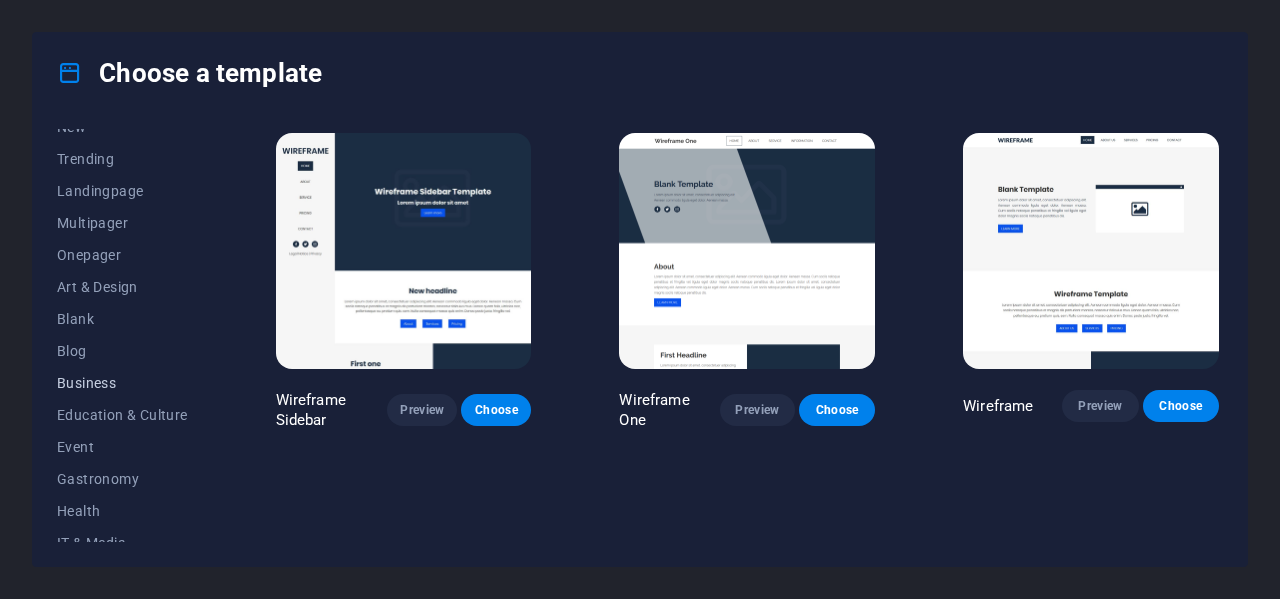 scroll, scrollTop: 0, scrollLeft: 0, axis: both 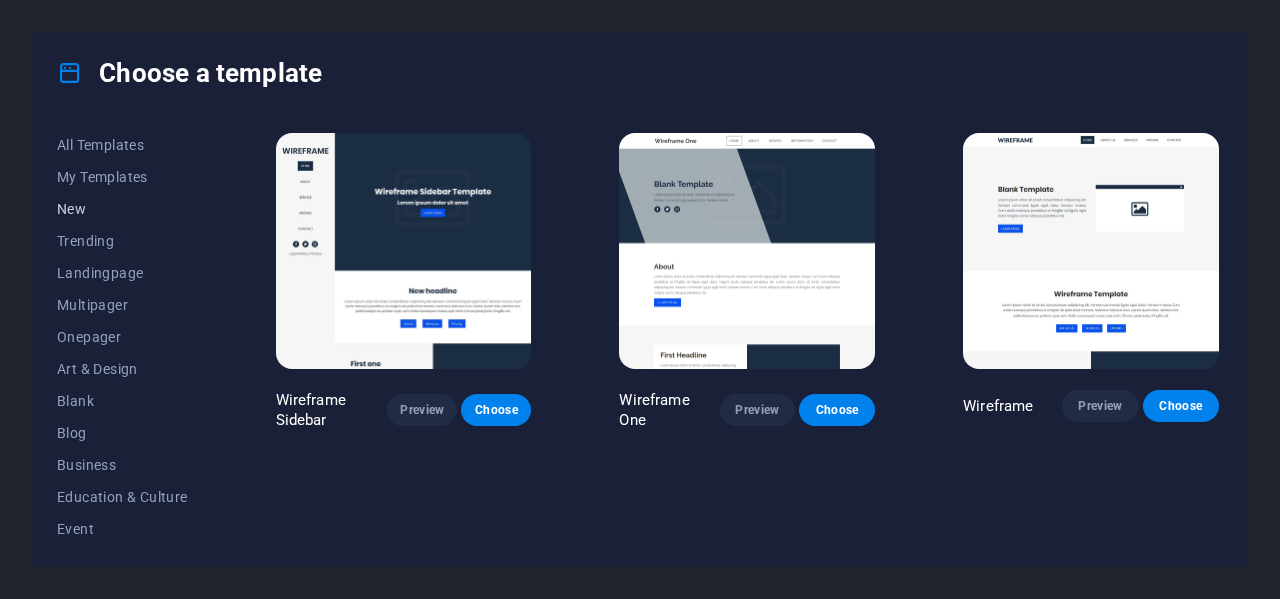click on "New" at bounding box center (122, 209) 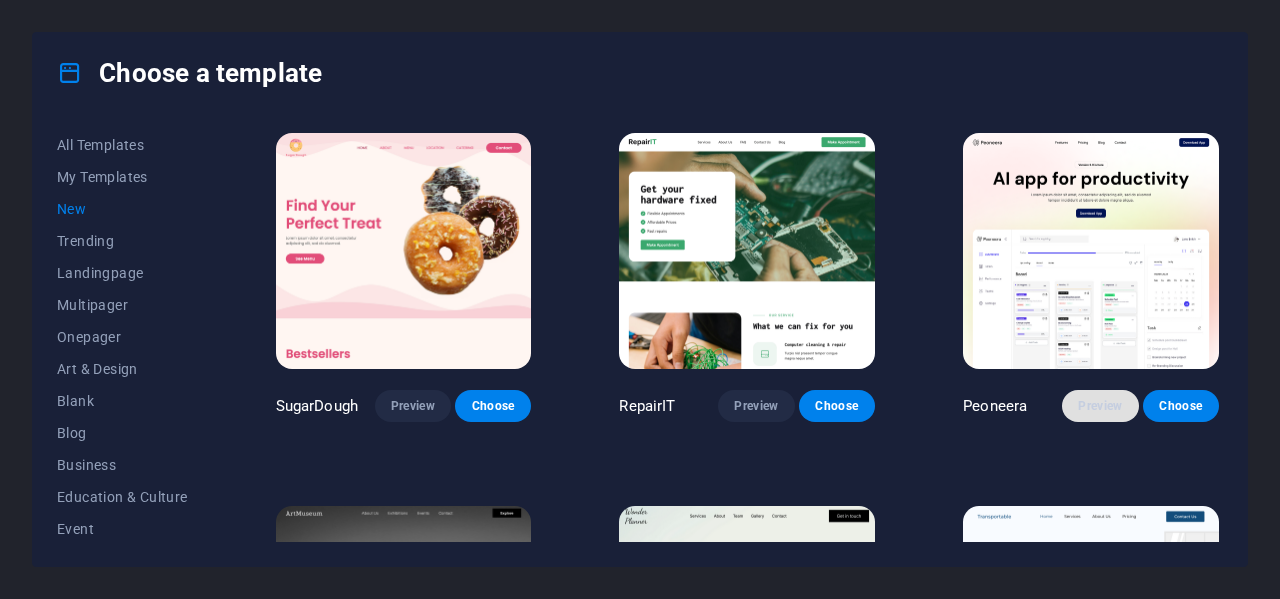 click on "Preview" at bounding box center (1100, 406) 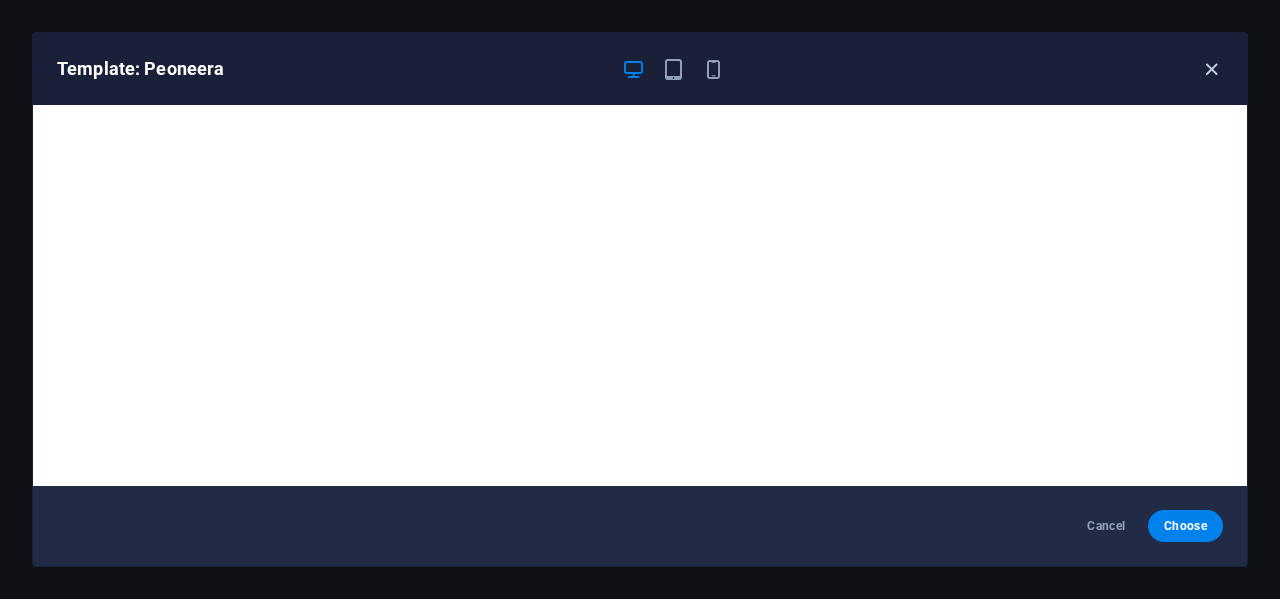click at bounding box center (1211, 69) 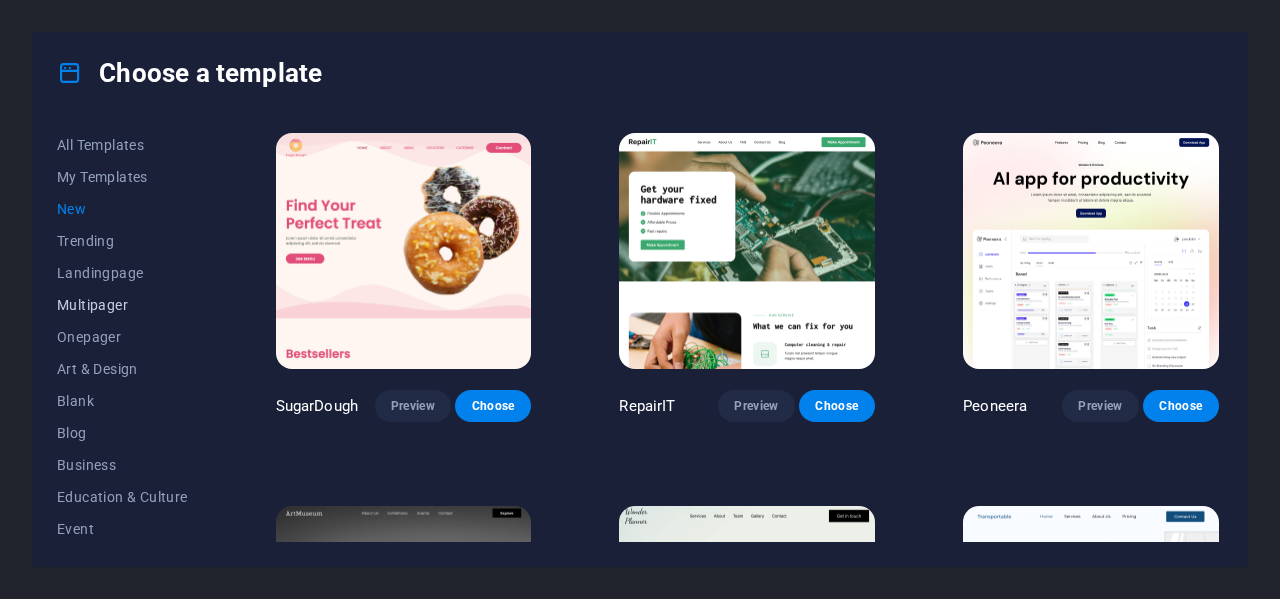 click on "Multipager" at bounding box center [122, 305] 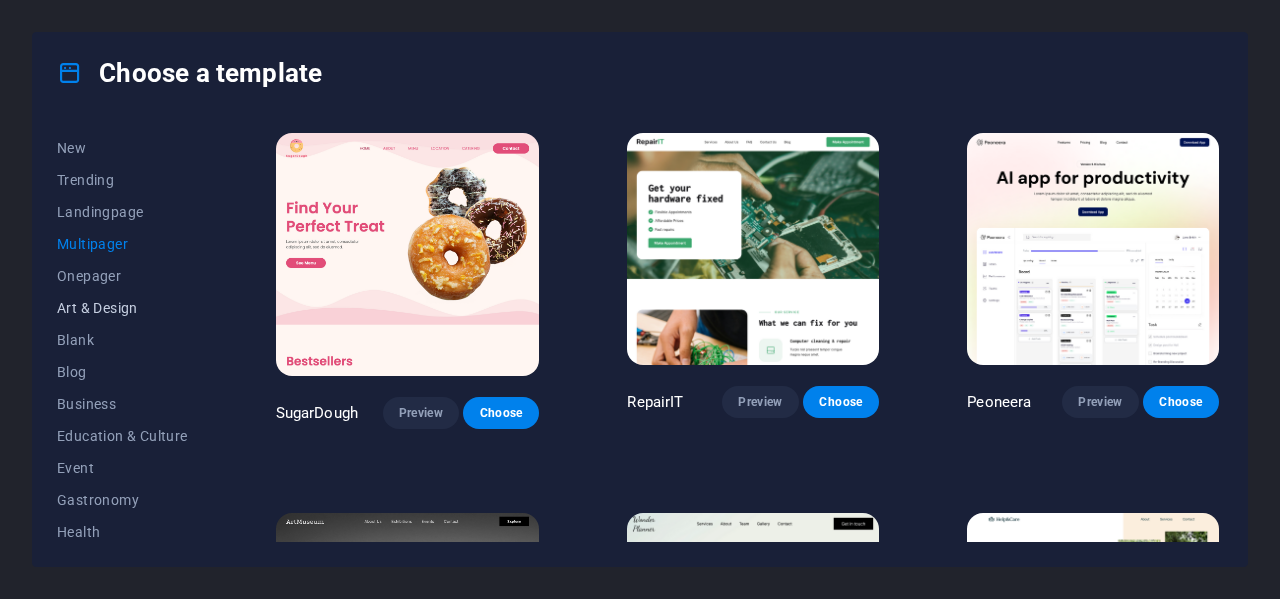 scroll, scrollTop: 100, scrollLeft: 0, axis: vertical 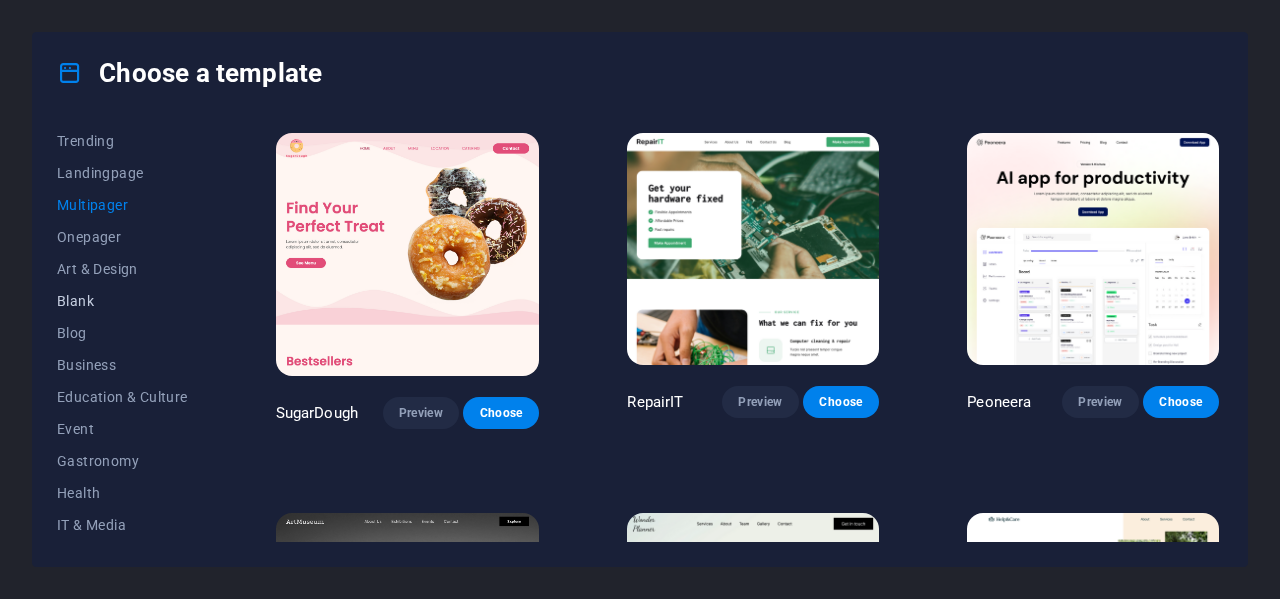 click on "Blank" at bounding box center [122, 301] 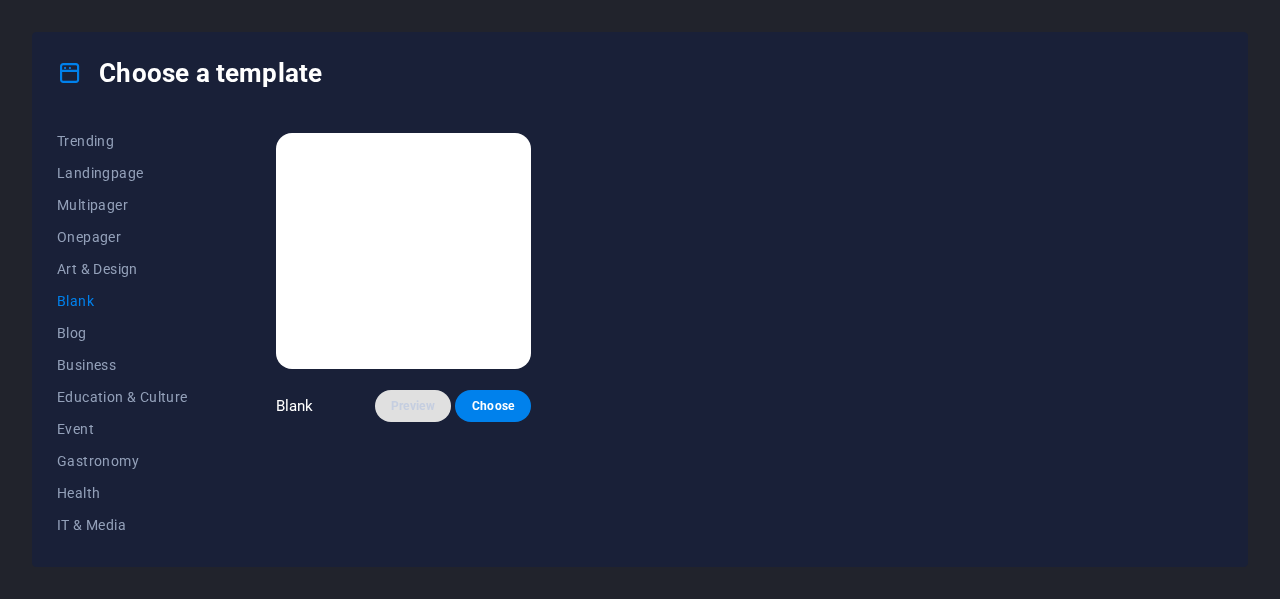 click on "Preview" at bounding box center [413, 406] 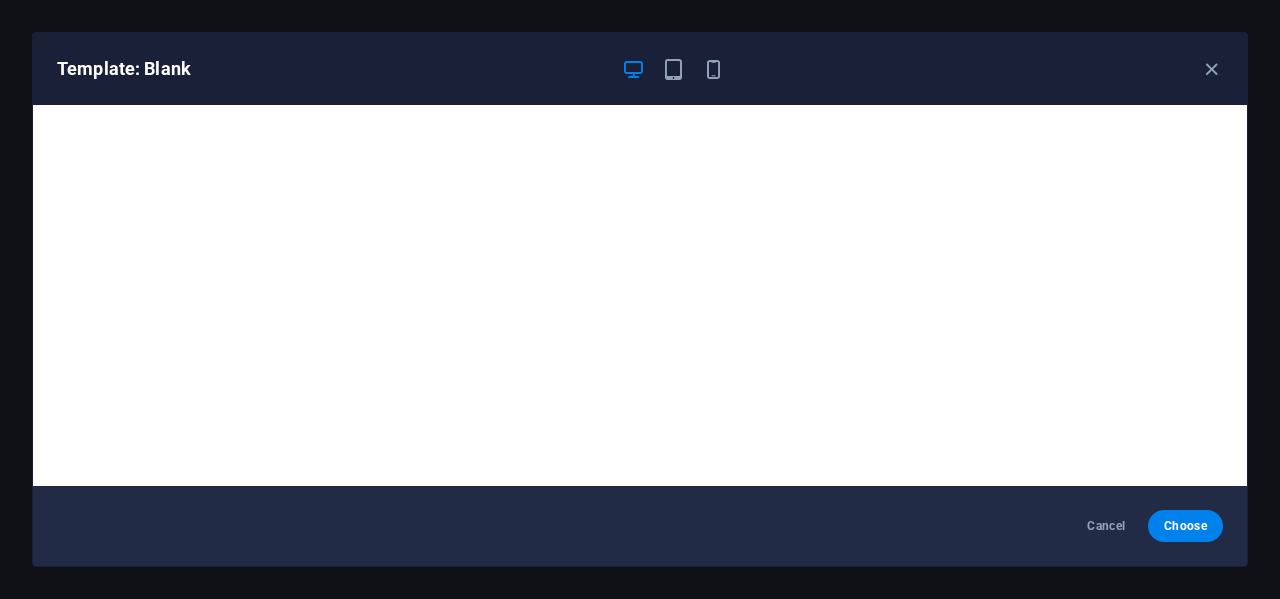 scroll, scrollTop: 0, scrollLeft: 0, axis: both 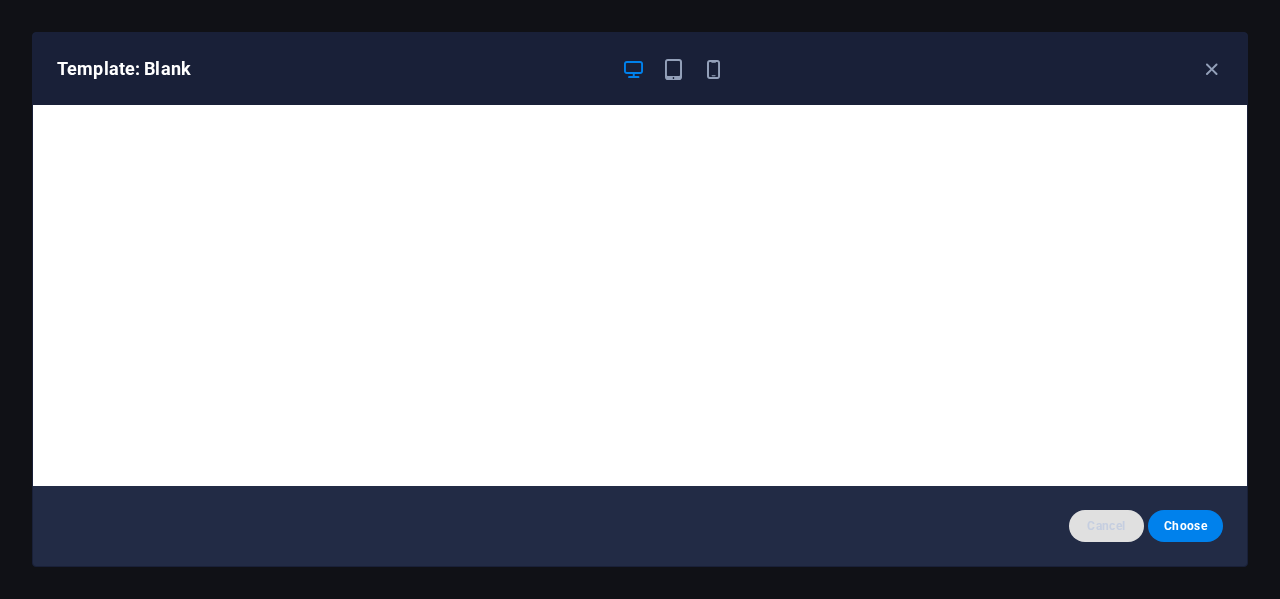 click on "Cancel" at bounding box center (1106, 526) 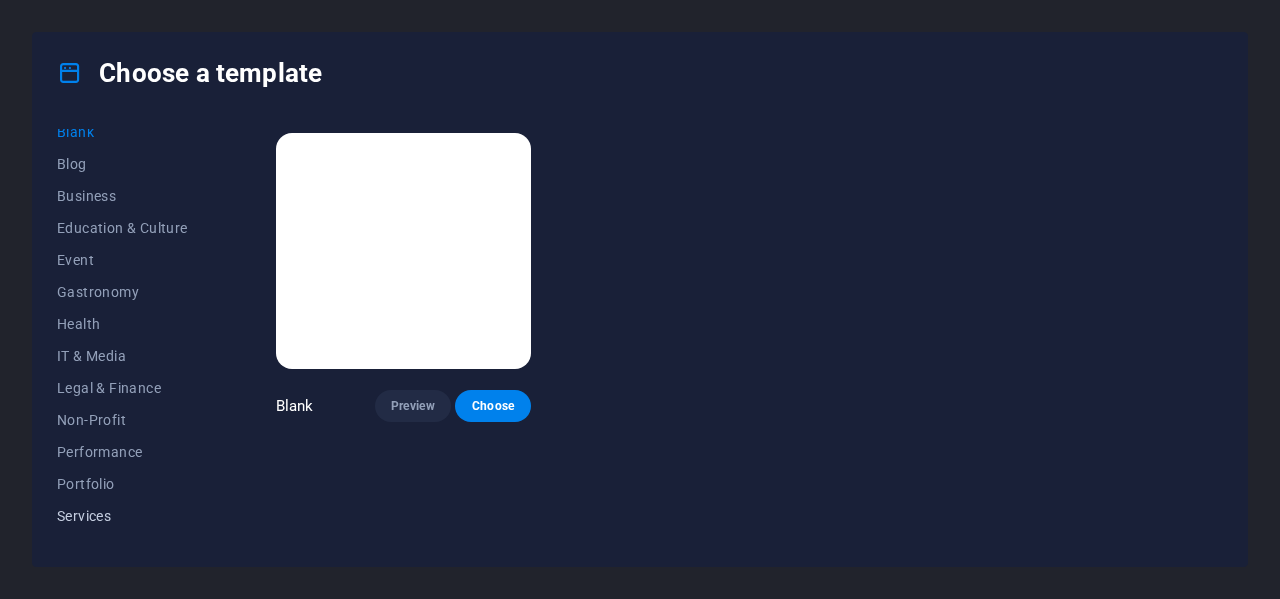 scroll, scrollTop: 386, scrollLeft: 0, axis: vertical 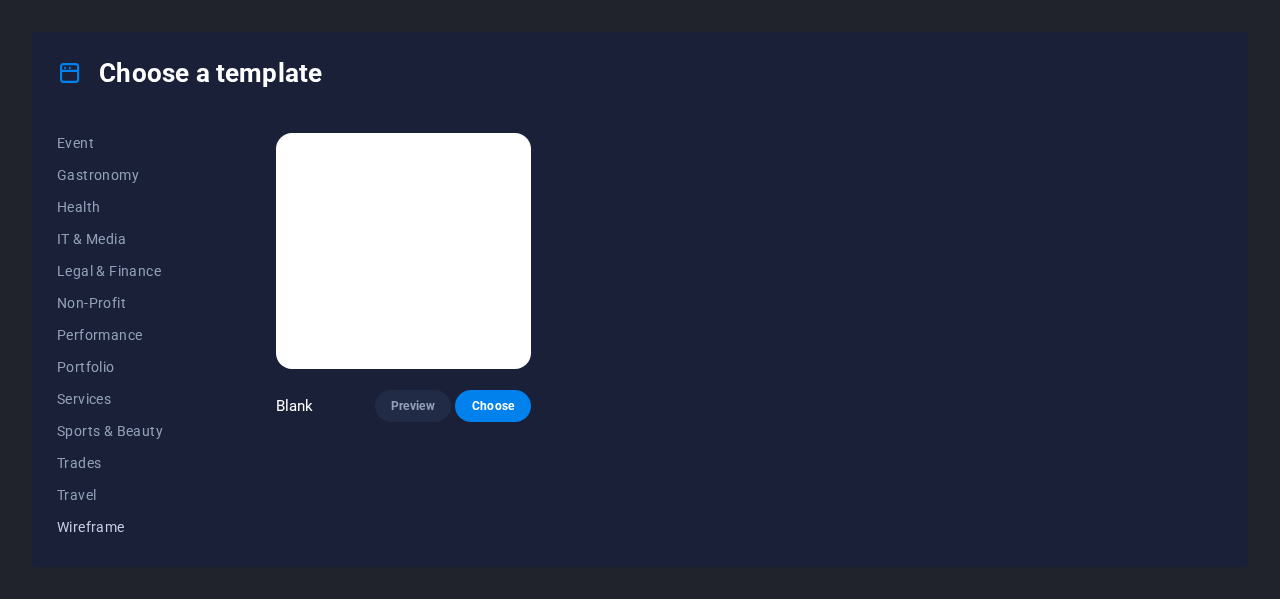 click on "Wireframe" at bounding box center [122, 527] 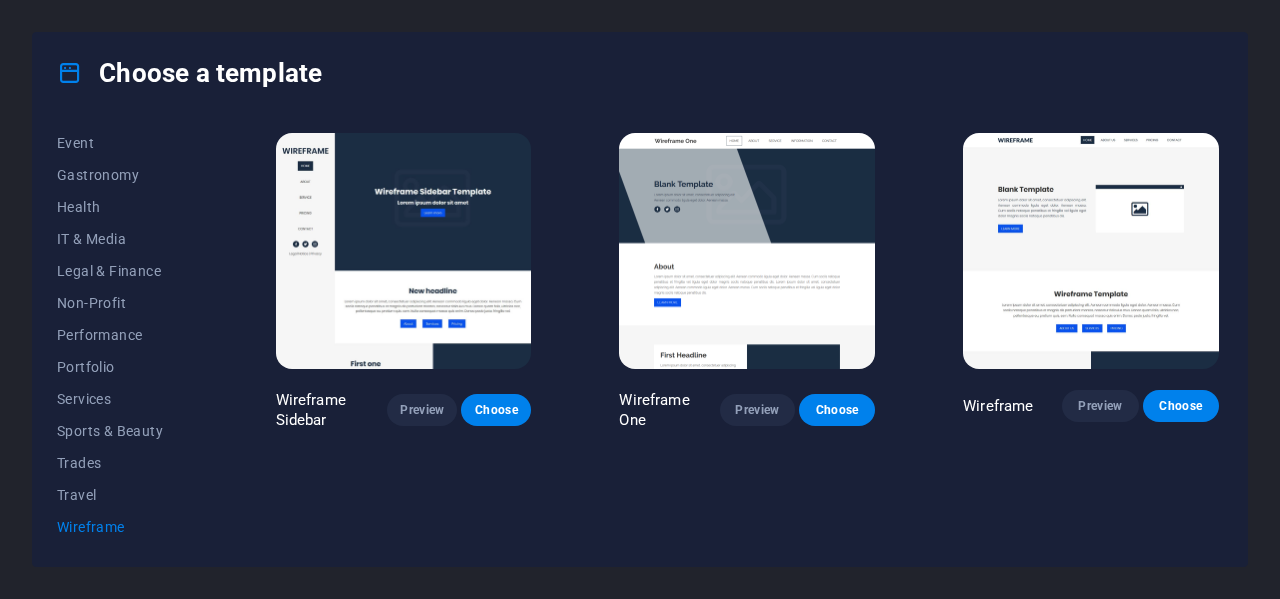 click at bounding box center (1091, 251) 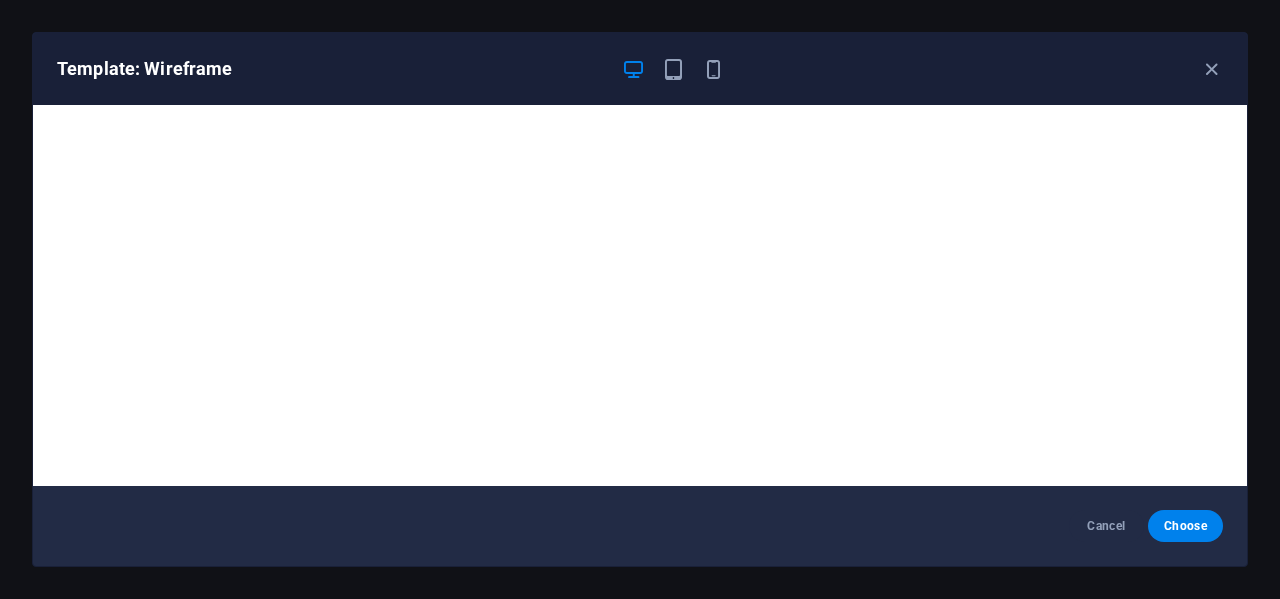 scroll, scrollTop: 4, scrollLeft: 0, axis: vertical 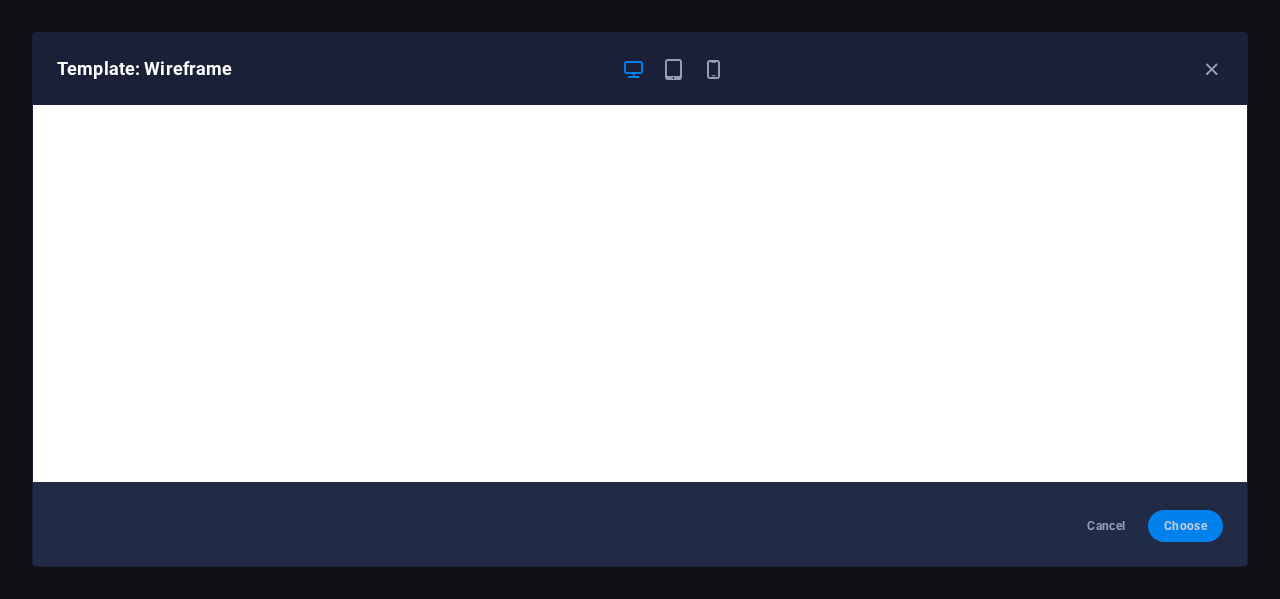 click on "Choose" at bounding box center [1185, 526] 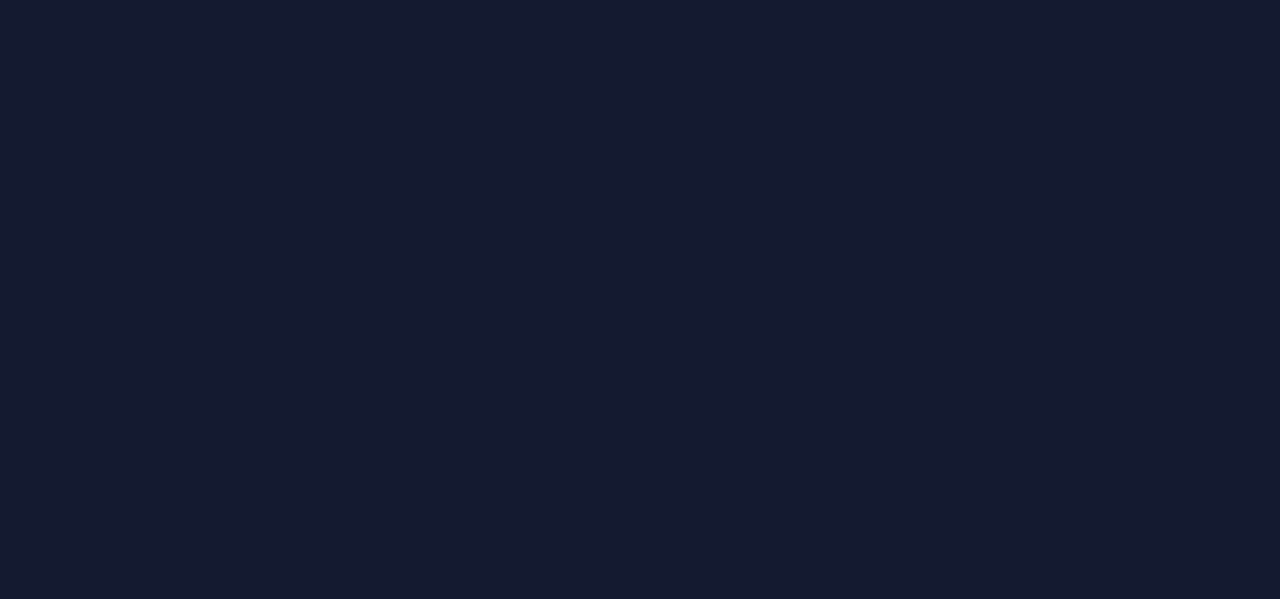 scroll, scrollTop: 0, scrollLeft: 0, axis: both 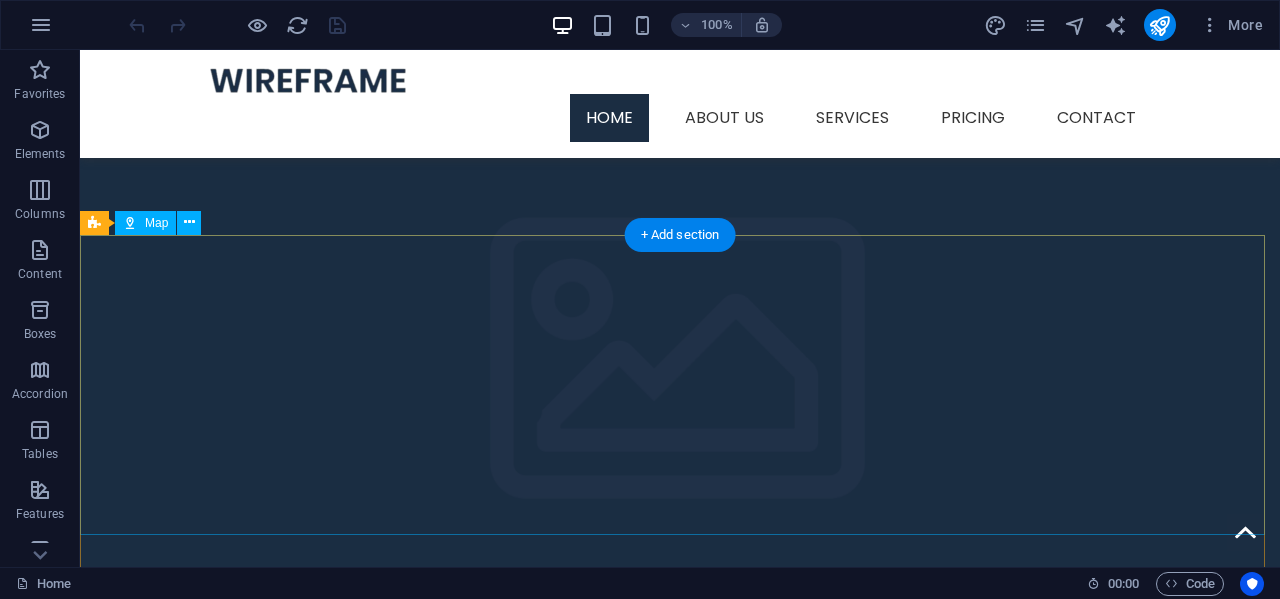 click on "← Move left → Move right ↑ Move up ↓ Move down + Zoom in - Zoom out Home Jump left by 75% End Jump right by 75% Page Up Jump up by 75% Page Down Jump down by 75% Map Terrain Satellite Labels Keyboard shortcuts Map Data Map data ©2025 Google Map data ©2025 Google 200 m  Click to toggle between metric and imperial units Terms Report a map error" at bounding box center (680, 1374) 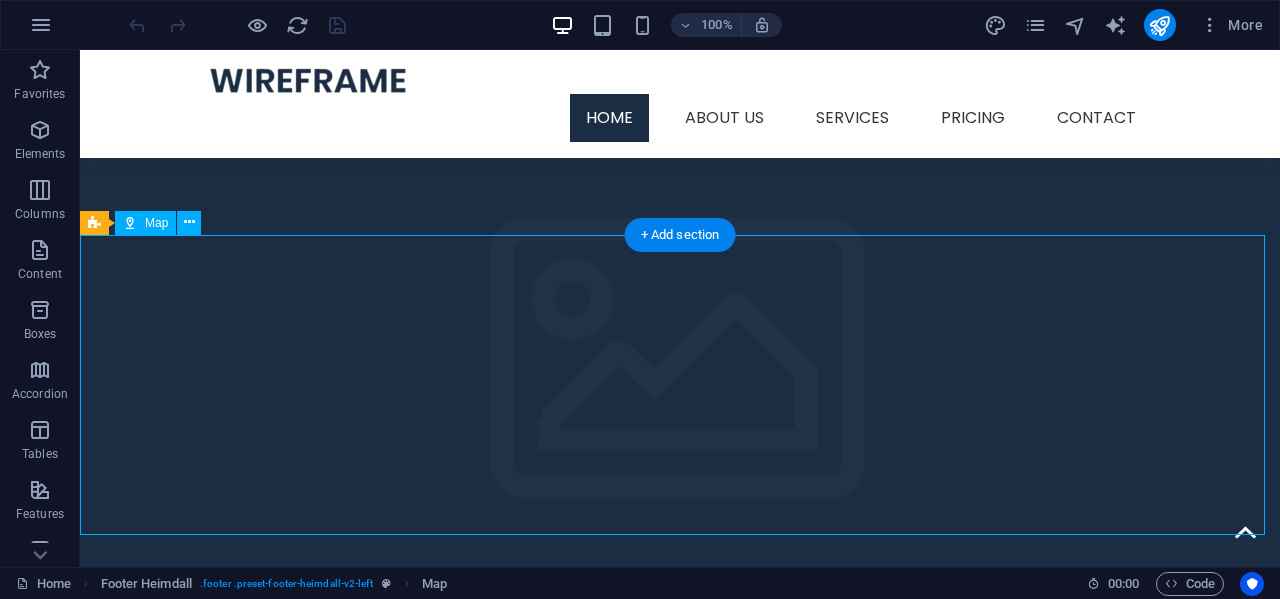 click on "← Move left → Move right ↑ Move up ↓ Move down + Zoom in - Zoom out Home Jump left by 75% End Jump right by 75% Page Up Jump up by 75% Page Down Jump down by 75% Map Terrain Satellite Labels Keyboard shortcuts Map Data Map data ©2025 Google Map data ©2025 Google 200 m  Click to toggle between metric and imperial units Terms Report a map error" at bounding box center (680, 1374) 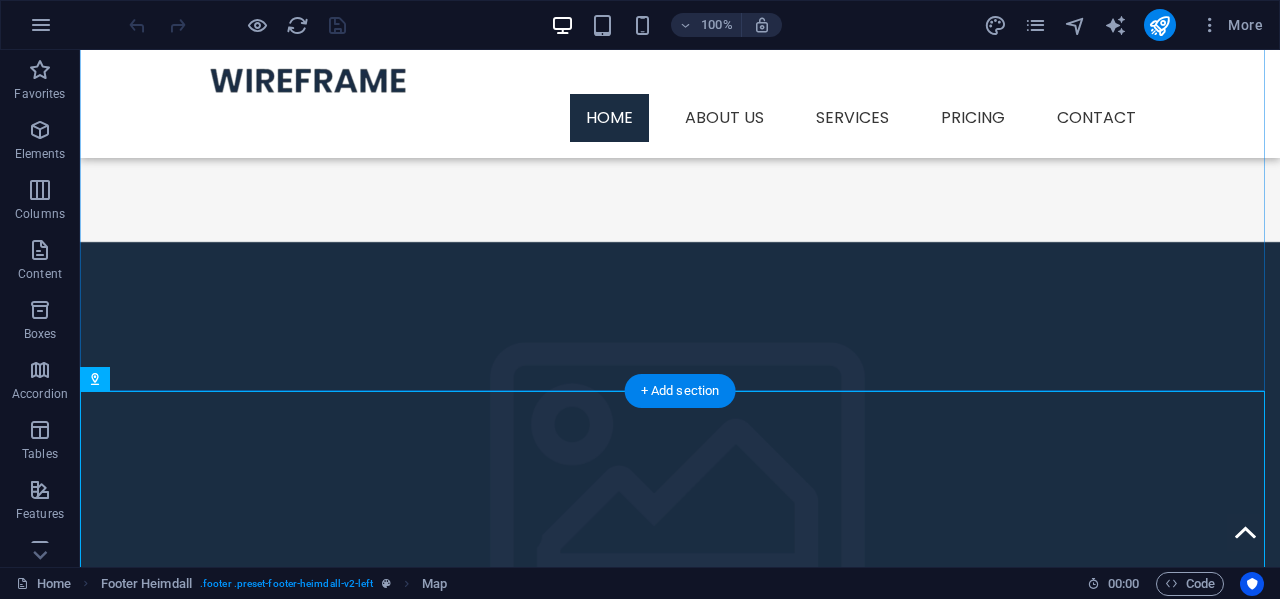 scroll, scrollTop: 1504, scrollLeft: 0, axis: vertical 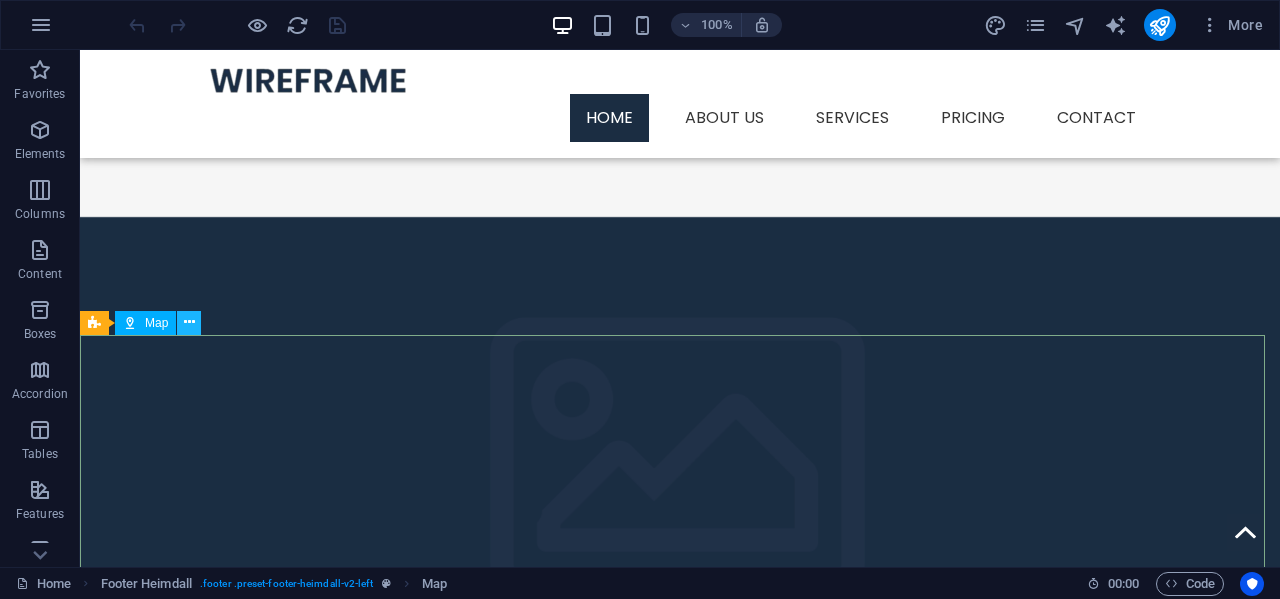 click at bounding box center (189, 322) 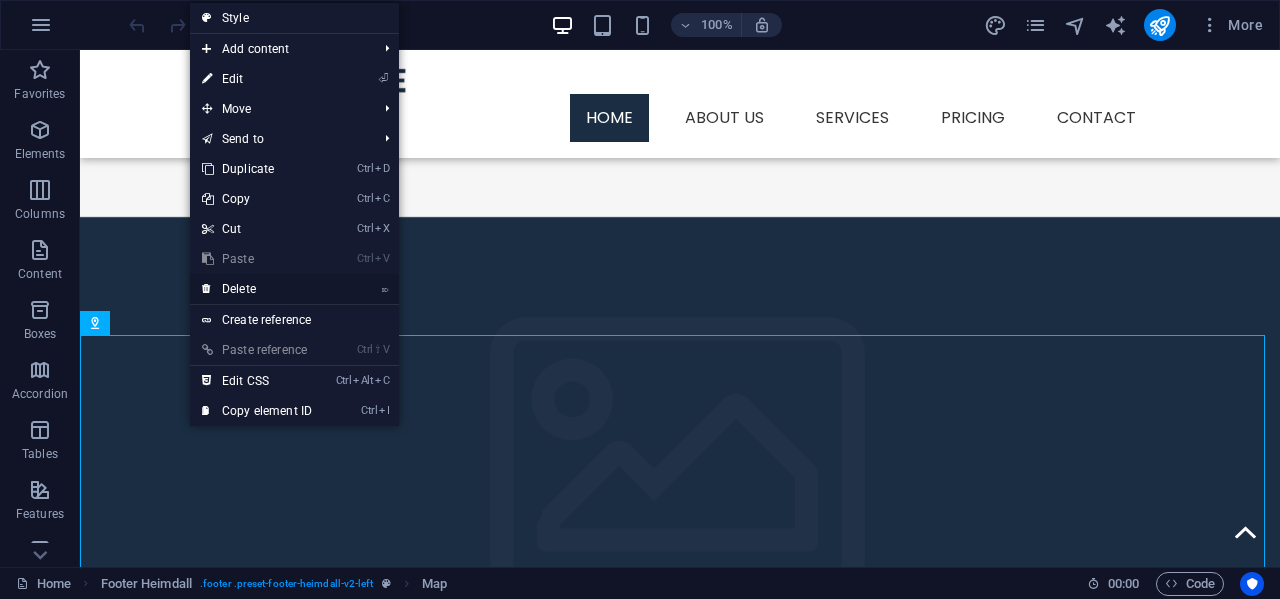click on "⌦  Delete" at bounding box center (257, 289) 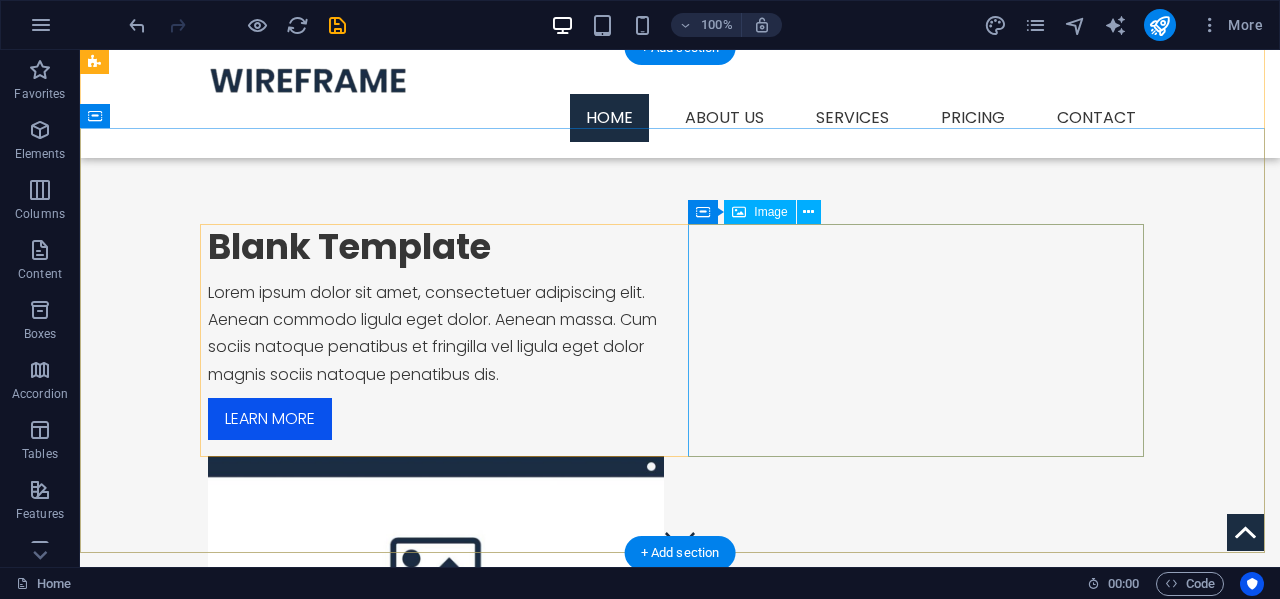 scroll, scrollTop: 0, scrollLeft: 0, axis: both 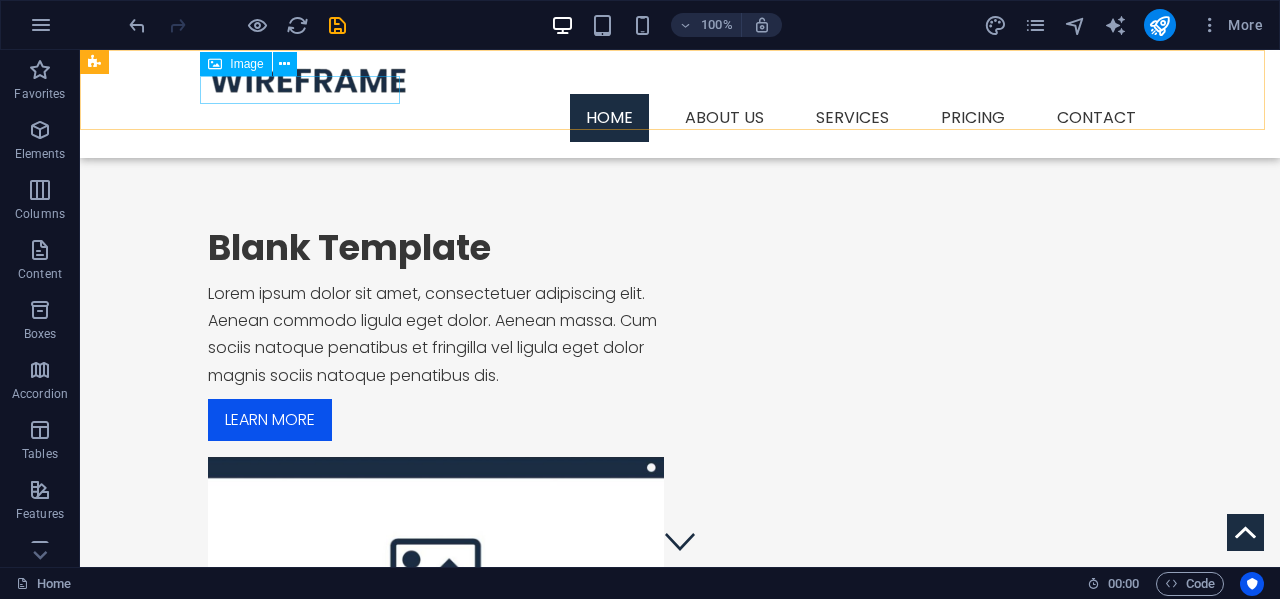 click at bounding box center (680, 80) 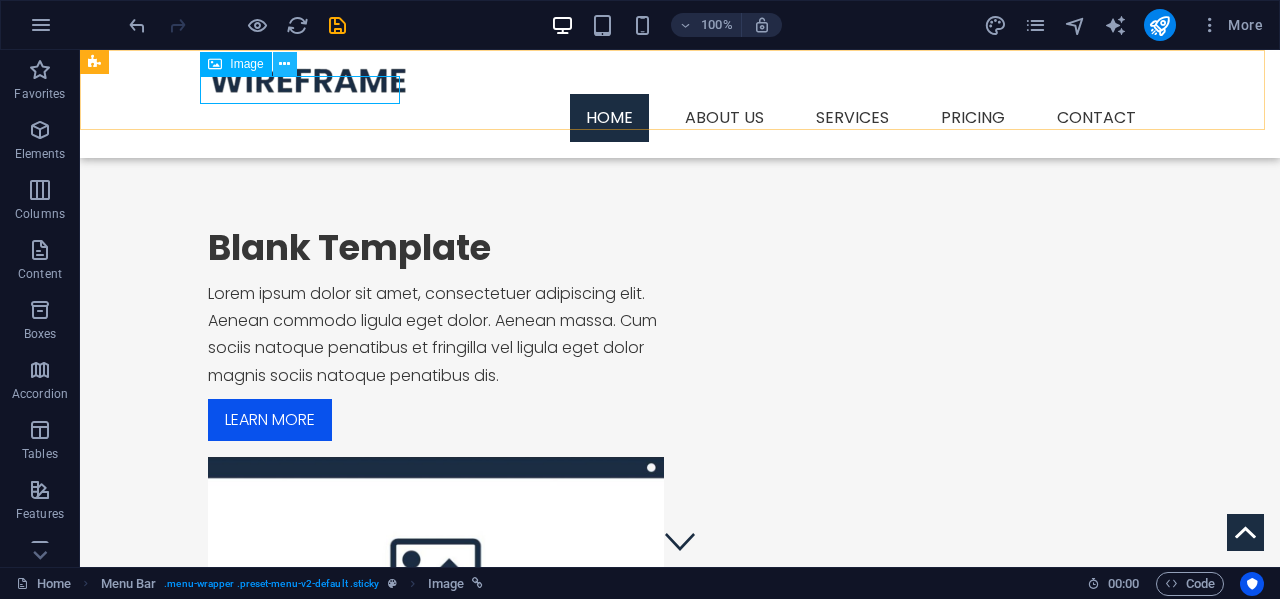 click at bounding box center [284, 64] 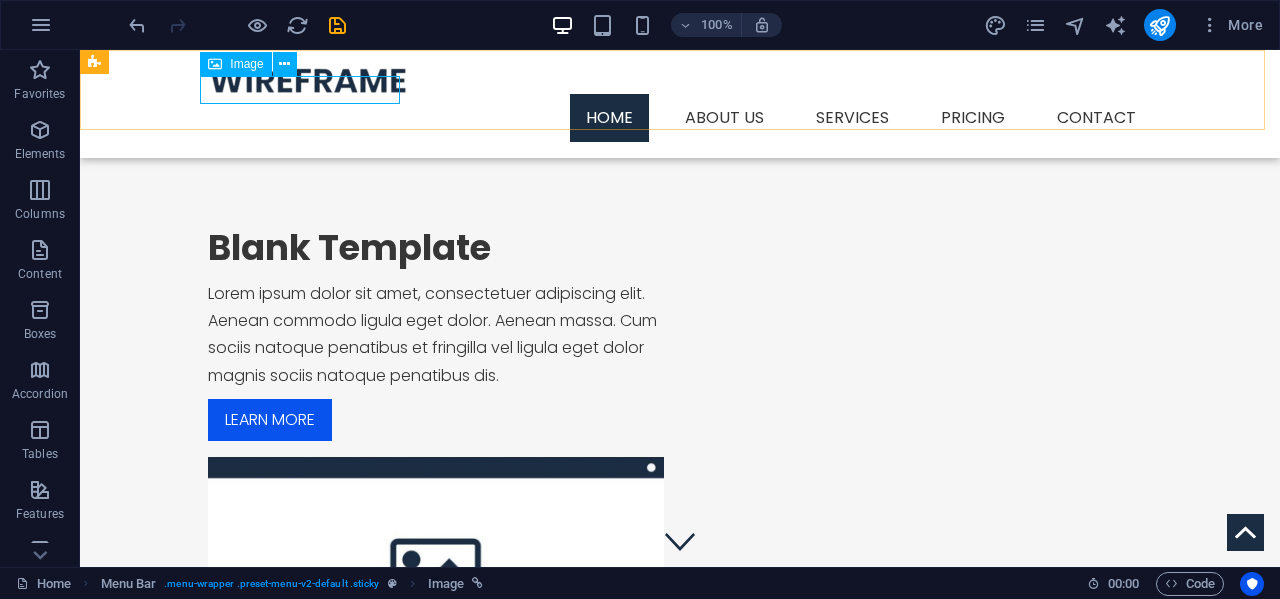click at bounding box center [680, 80] 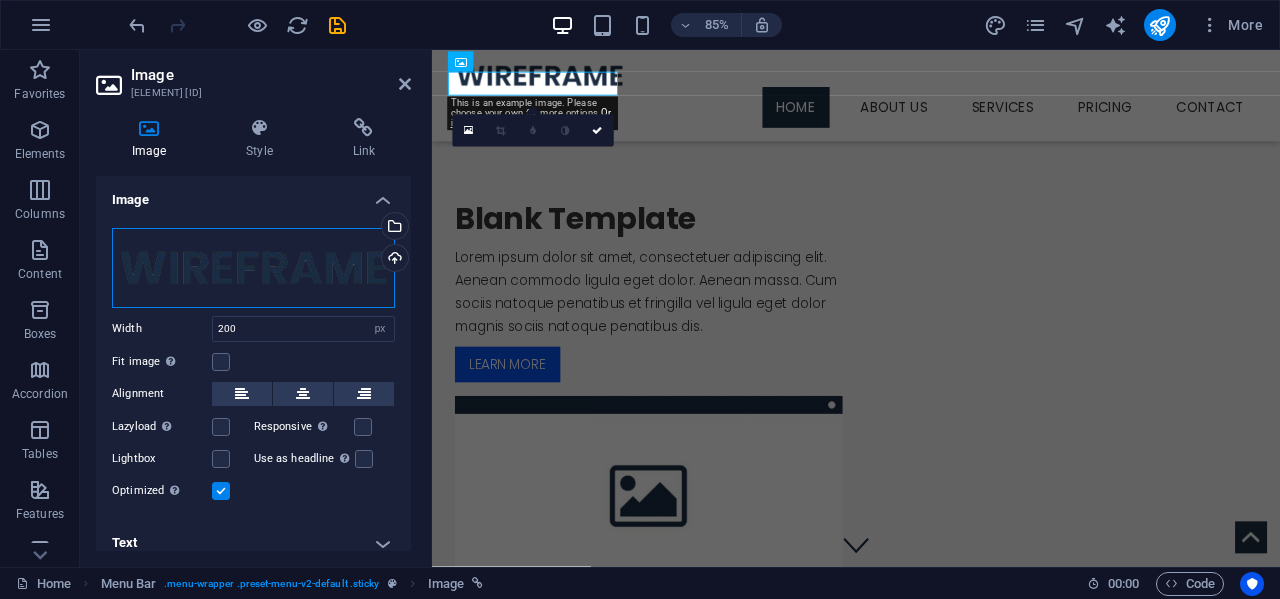 click on "Drag files here, click to choose files or select files from Files or our free stock photos & videos" at bounding box center [253, 268] 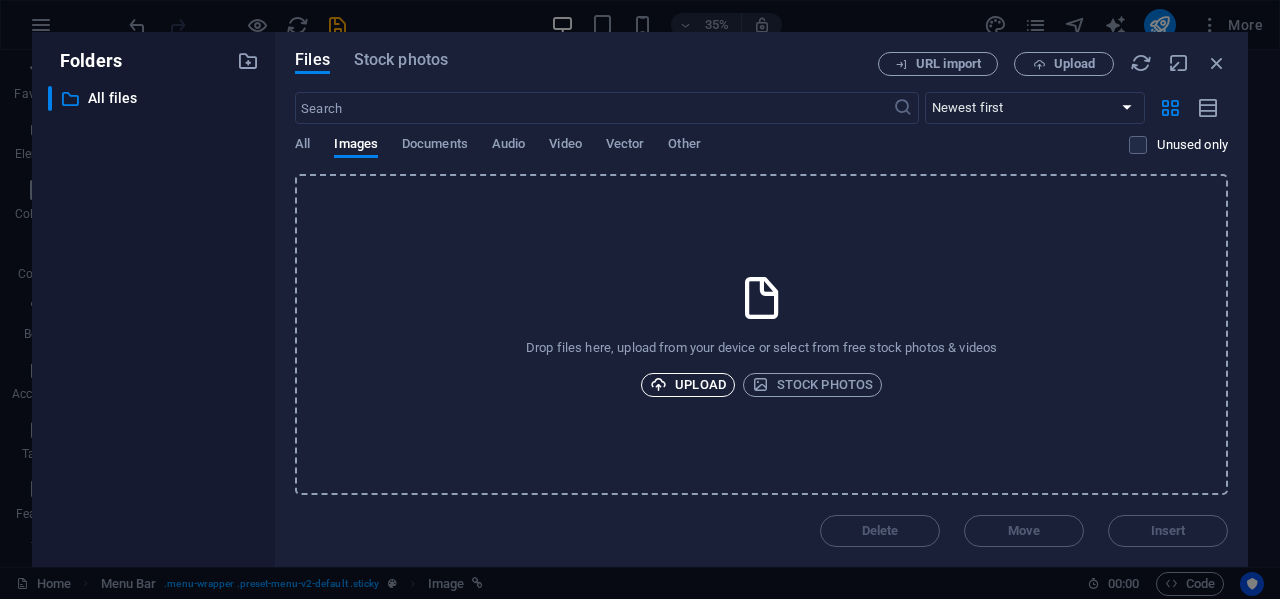click on "Upload" at bounding box center [688, 385] 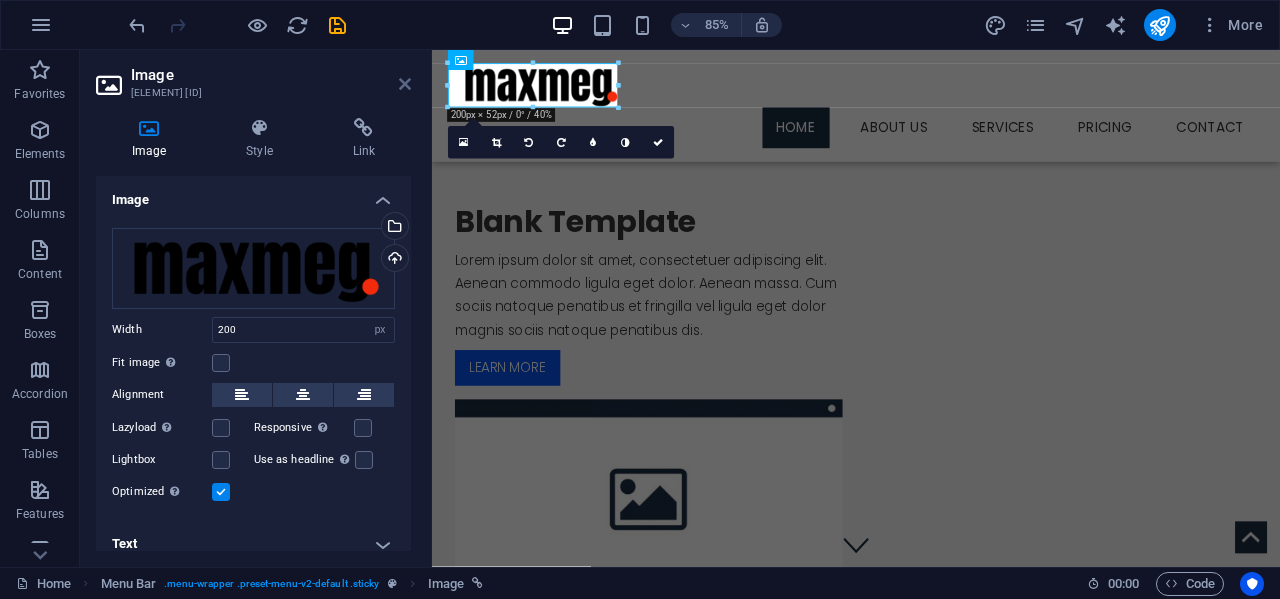 click at bounding box center [405, 84] 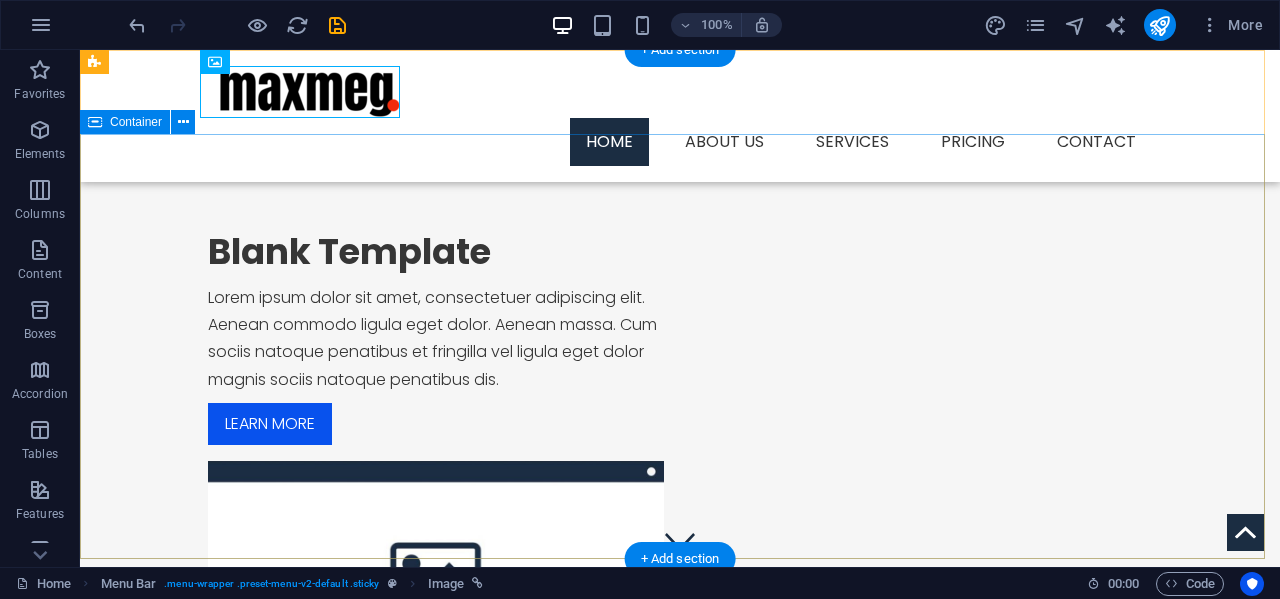click on "Blank Template Lorem ipsum dolor sit amet, consectetuer adipiscing elit. Aenean commodo ligula eget dolor. Aenean massa. Cum sociis natoque penatibus et fringilla vel ligula eget dolor magnis sociis natoque penatibus dis. Learn more" at bounding box center [680, 462] 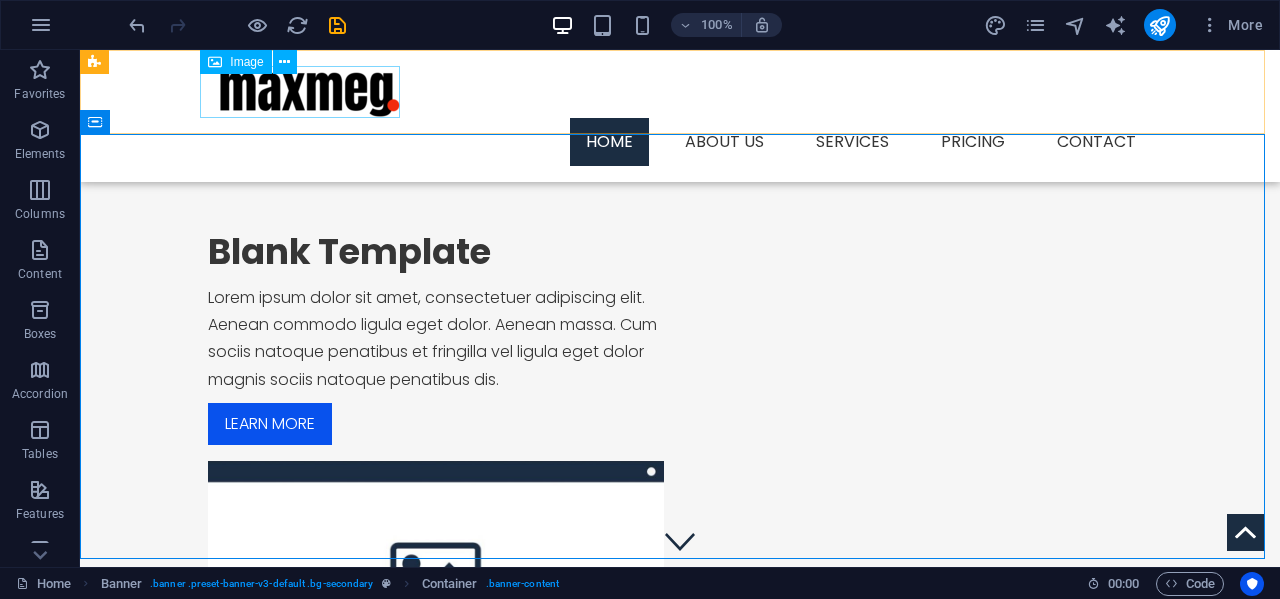 click at bounding box center (680, 92) 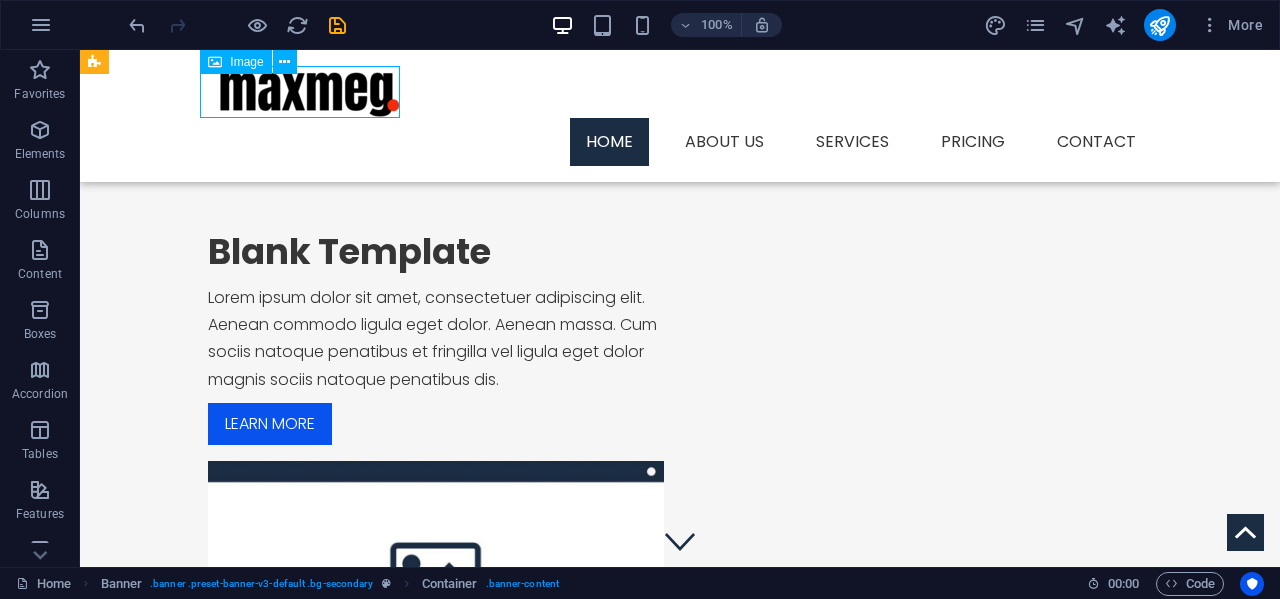 click at bounding box center (680, 92) 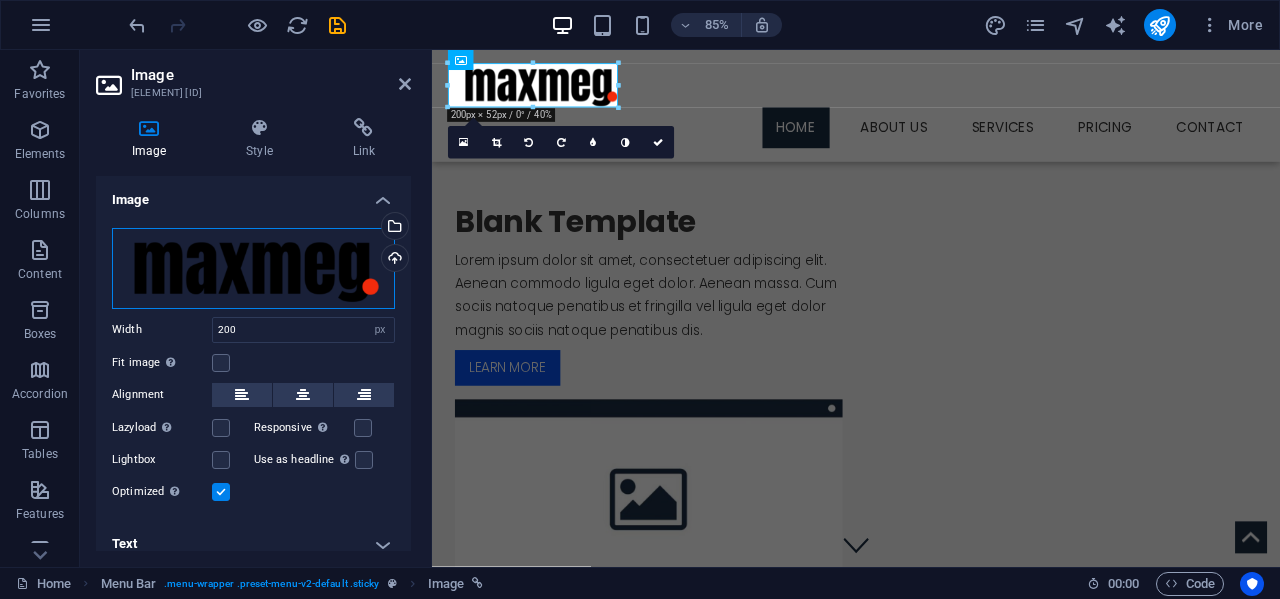 click on "Drag files here, click to choose files or select files from Files or our free stock photos & videos" at bounding box center [253, 268] 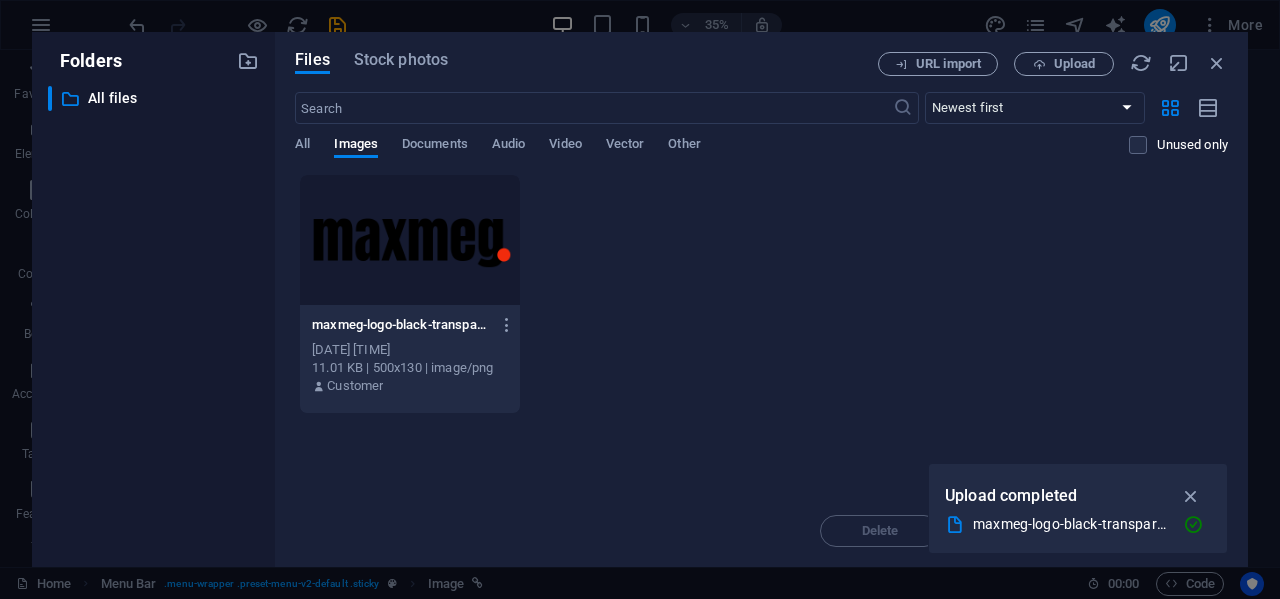 click at bounding box center [410, 240] 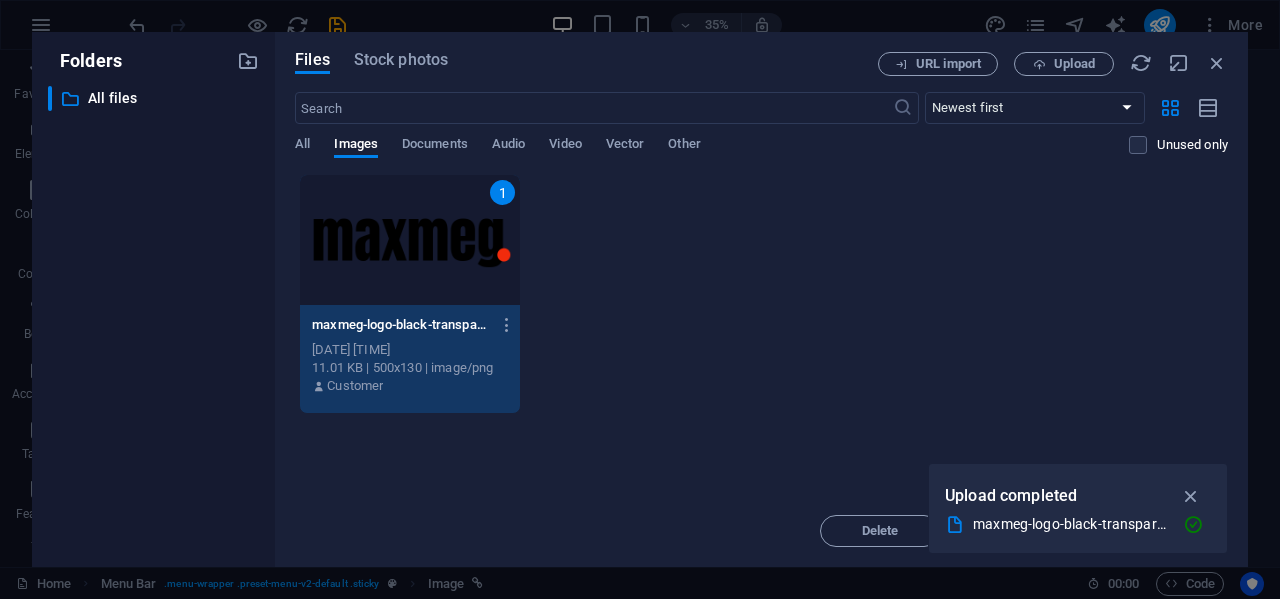 click on "[FILENAME] [FILENAME] [DATE] [TIME] [SIZE] | [DIMENSIONS] | [TYPE] [ROLE]" at bounding box center (761, 294) 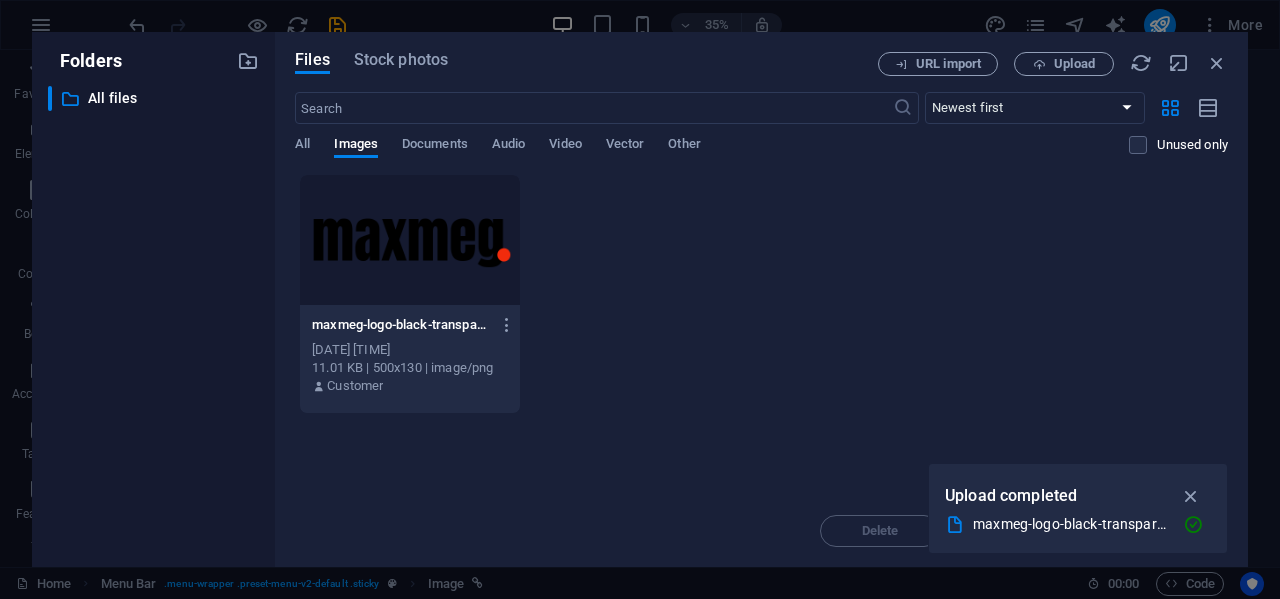 click on "[FILENAME] [FILENAME] [DATE] [TIME] [SIZE] | [DIMENSIONS] | [TYPE] [ROLE]" at bounding box center [761, 294] 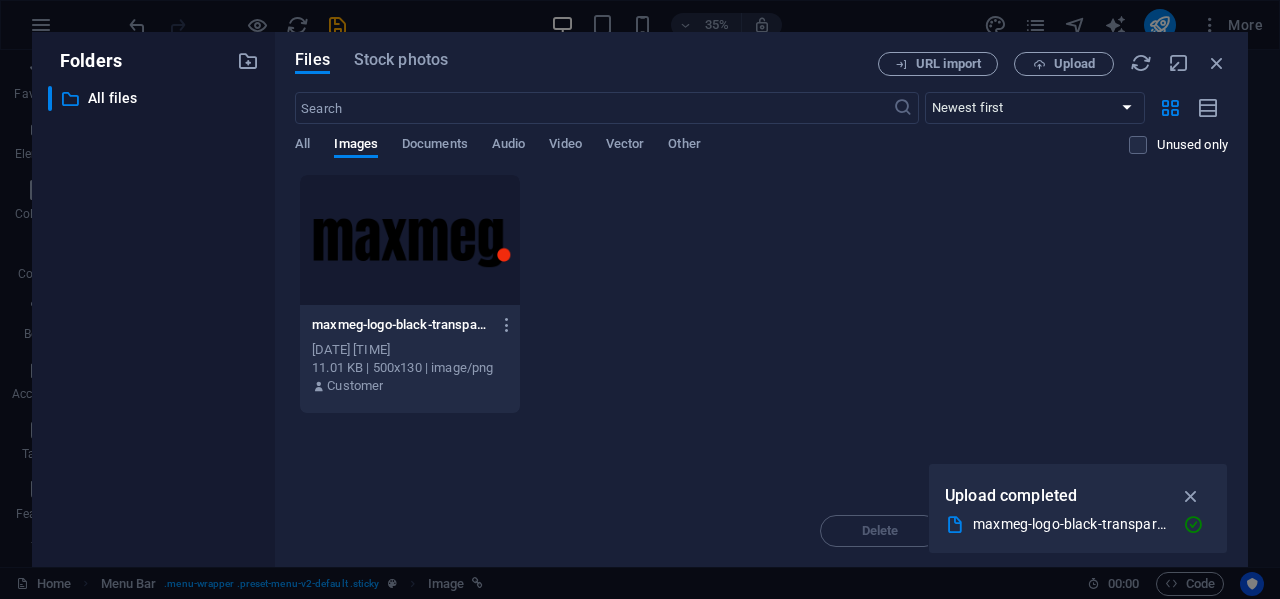 drag, startPoint x: 626, startPoint y: 290, endPoint x: 995, endPoint y: 406, distance: 386.80356 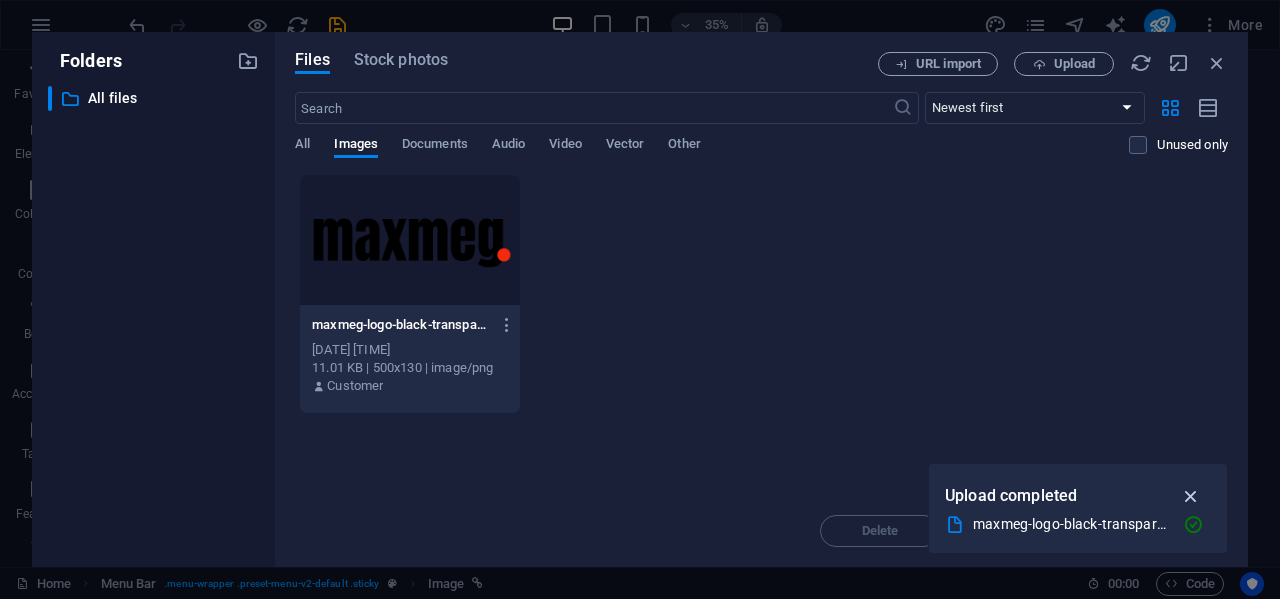 click at bounding box center [1191, 496] 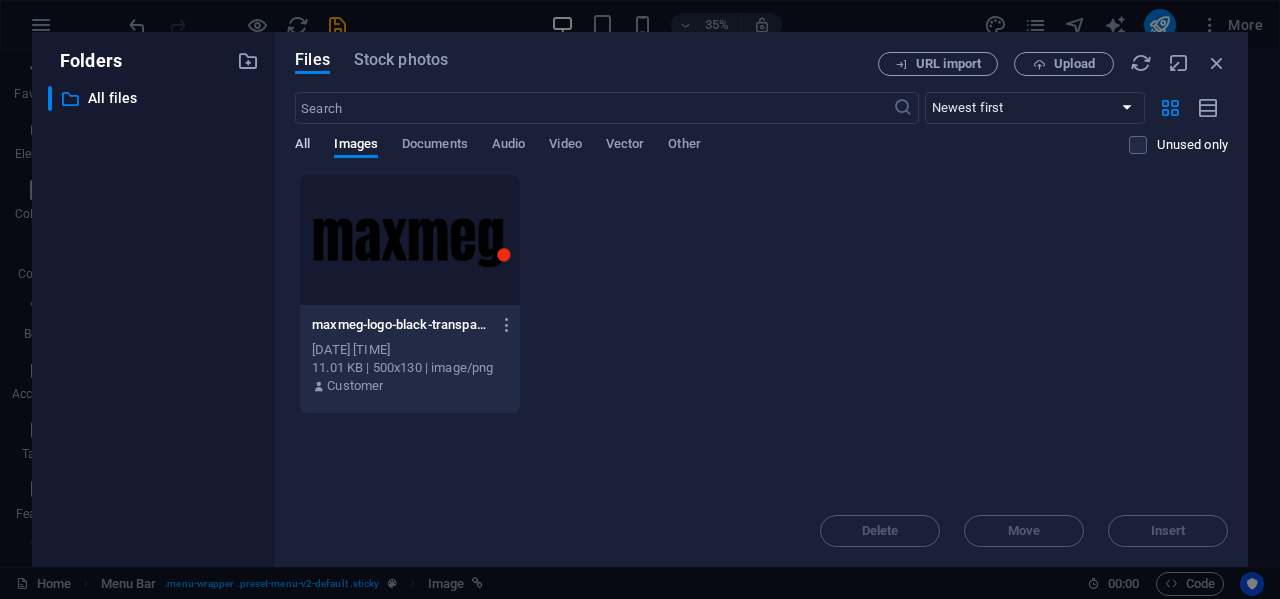 click on "All" at bounding box center [302, 146] 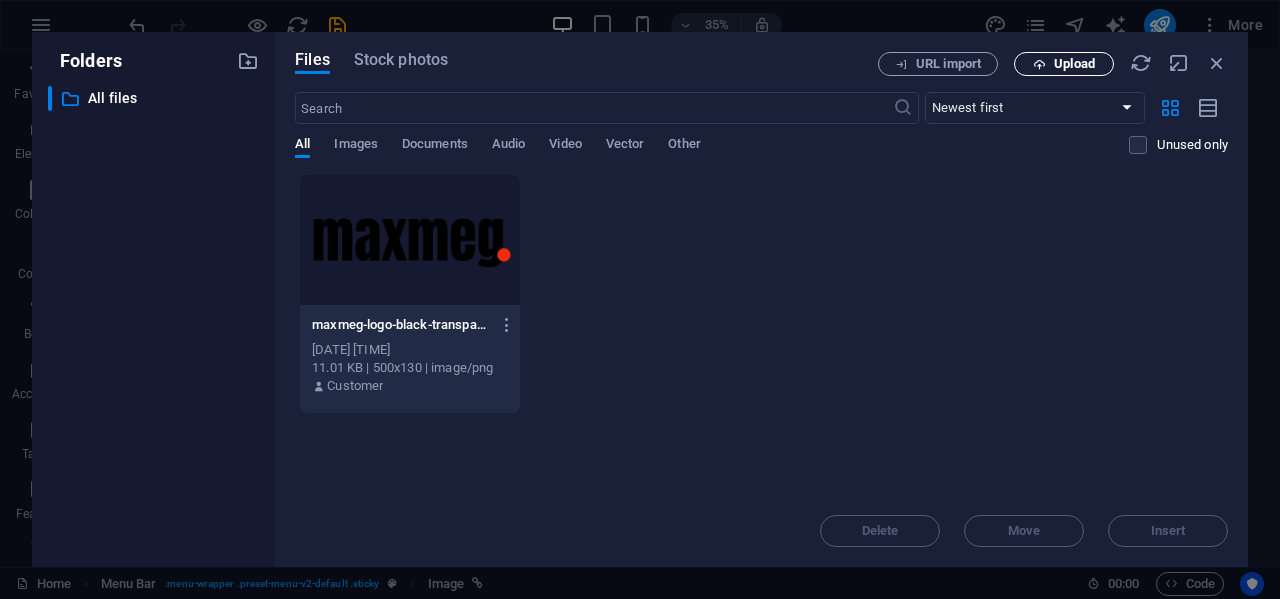 click on "Upload" at bounding box center [1064, 64] 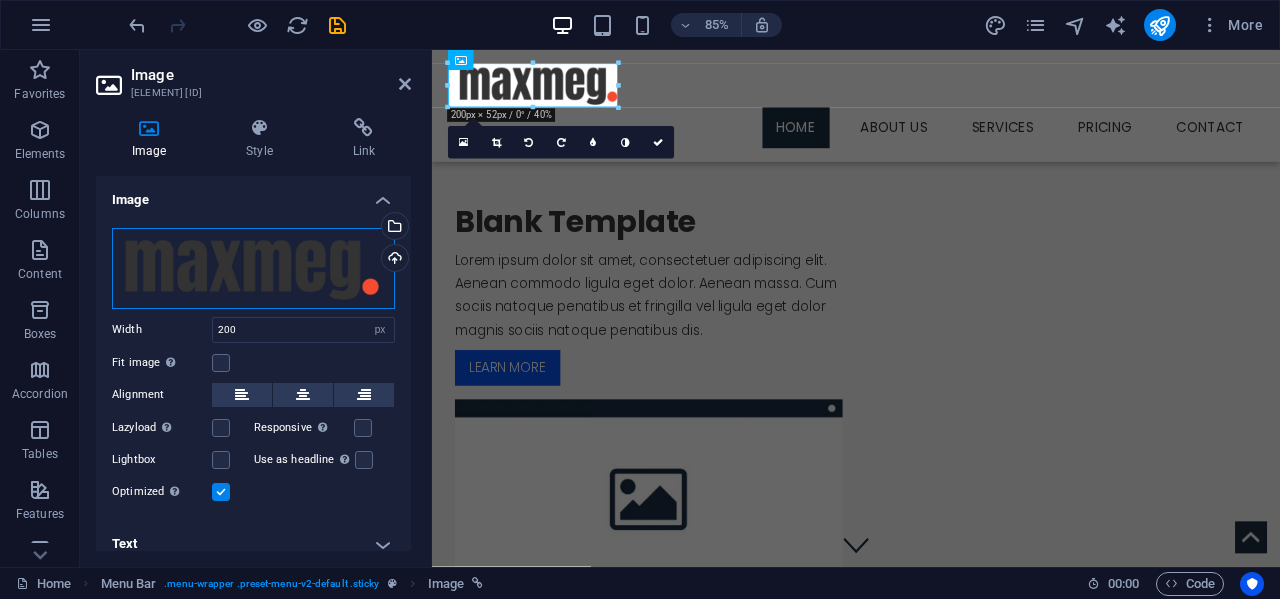 click on "Drag files here, click to choose files or select files from Files or our free stock photos & videos" at bounding box center (253, 268) 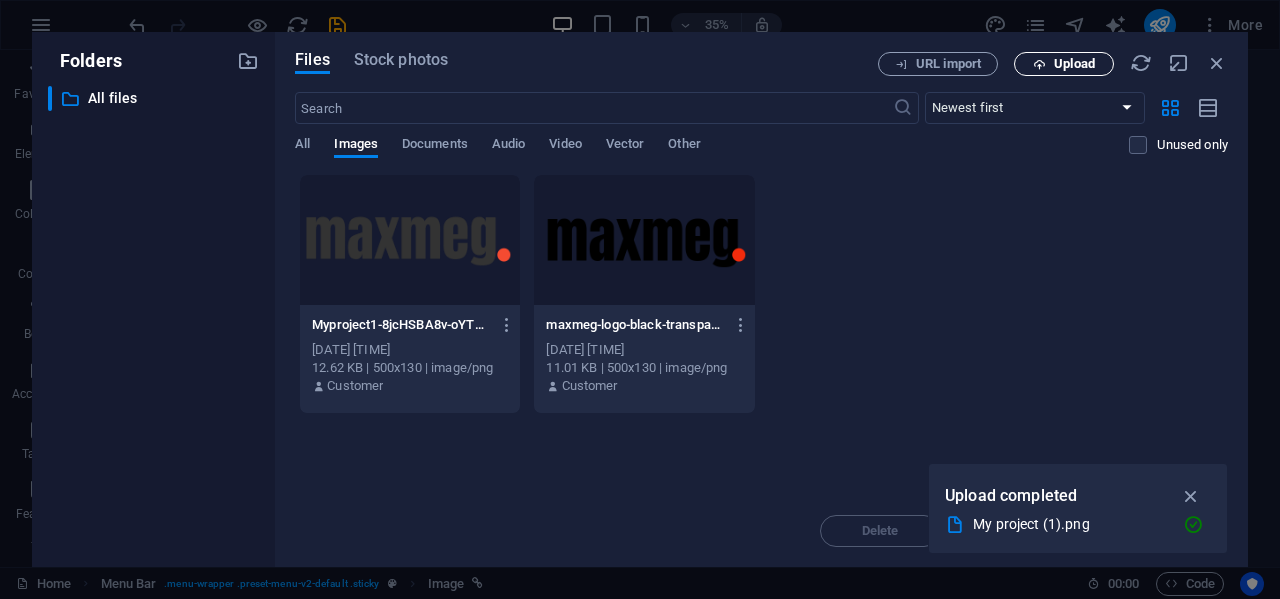click on "Upload" at bounding box center (1064, 64) 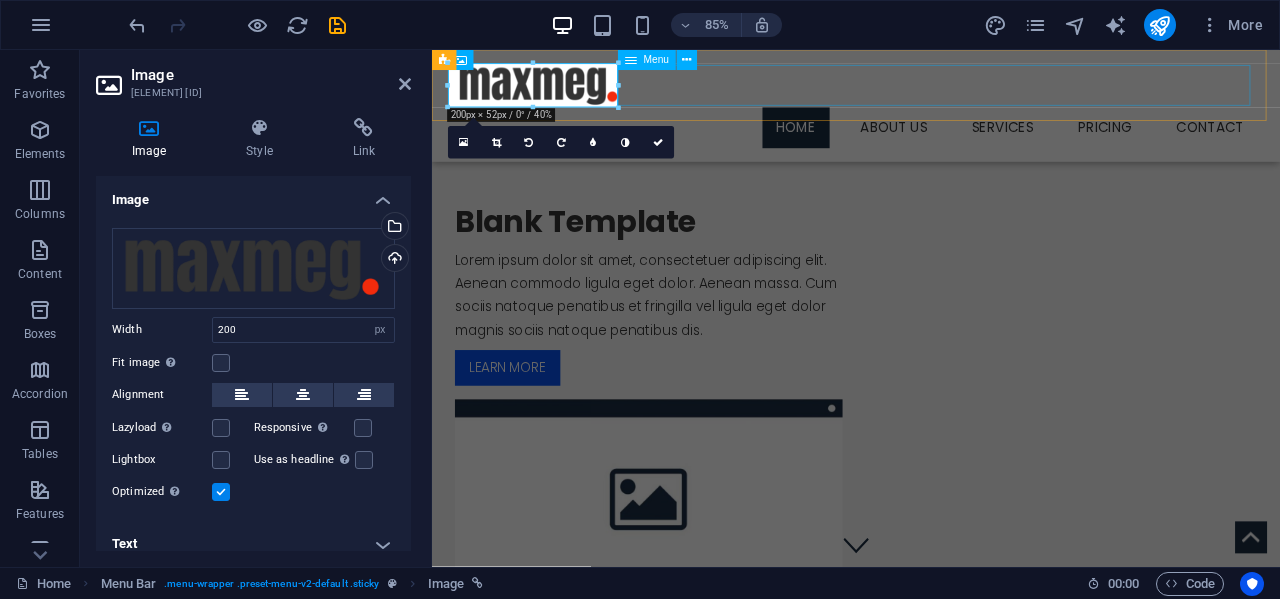 click on "Home About us Services Service Detail Pricing Contact" at bounding box center [931, 142] 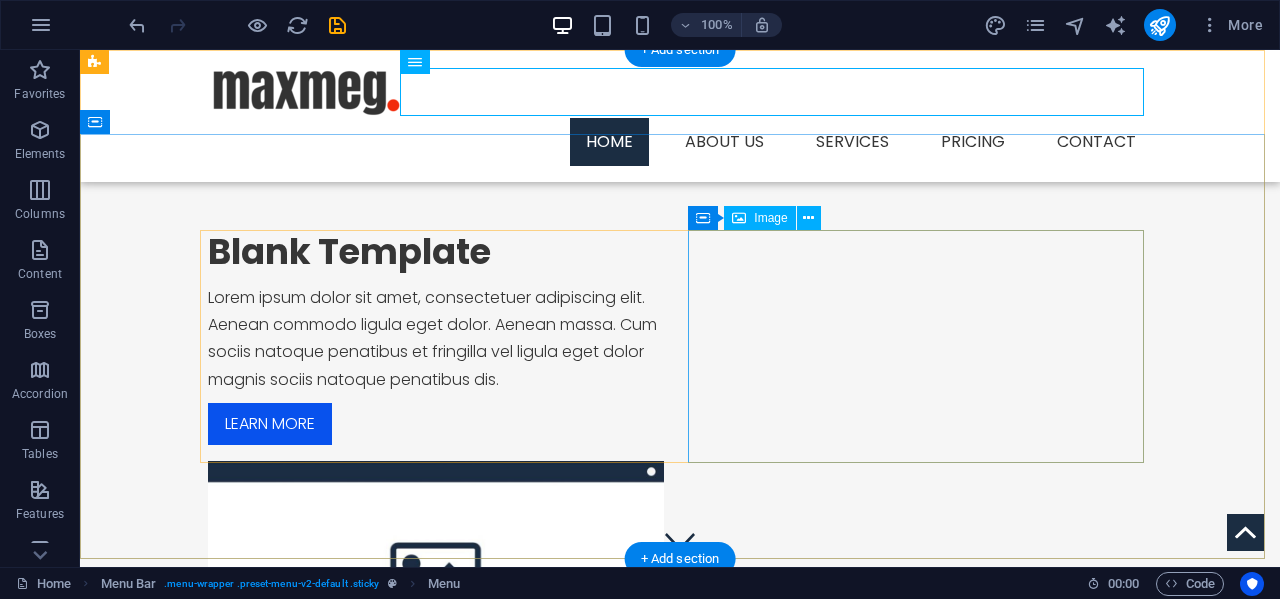 click at bounding box center [436, 577] 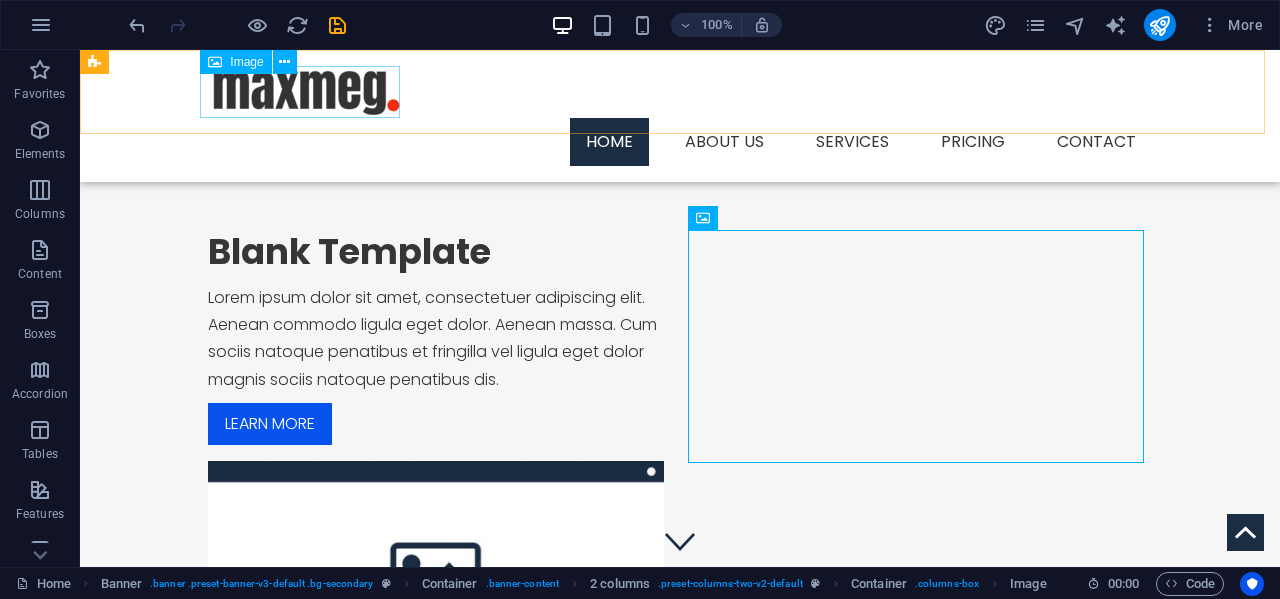 click at bounding box center [680, 92] 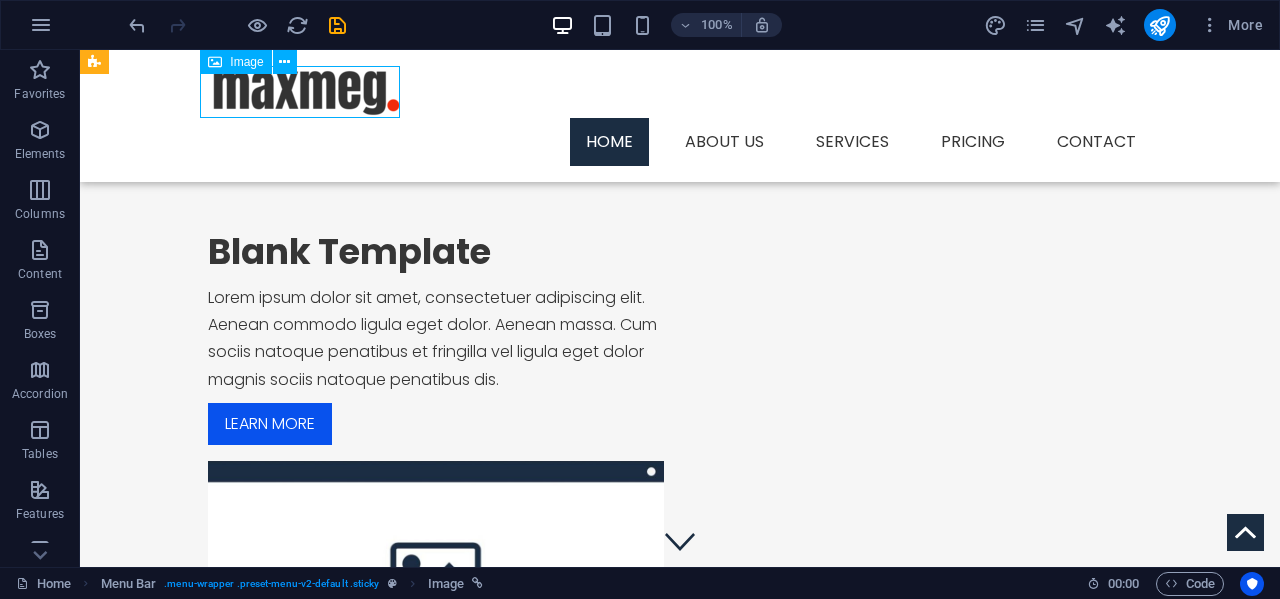 click at bounding box center (680, 92) 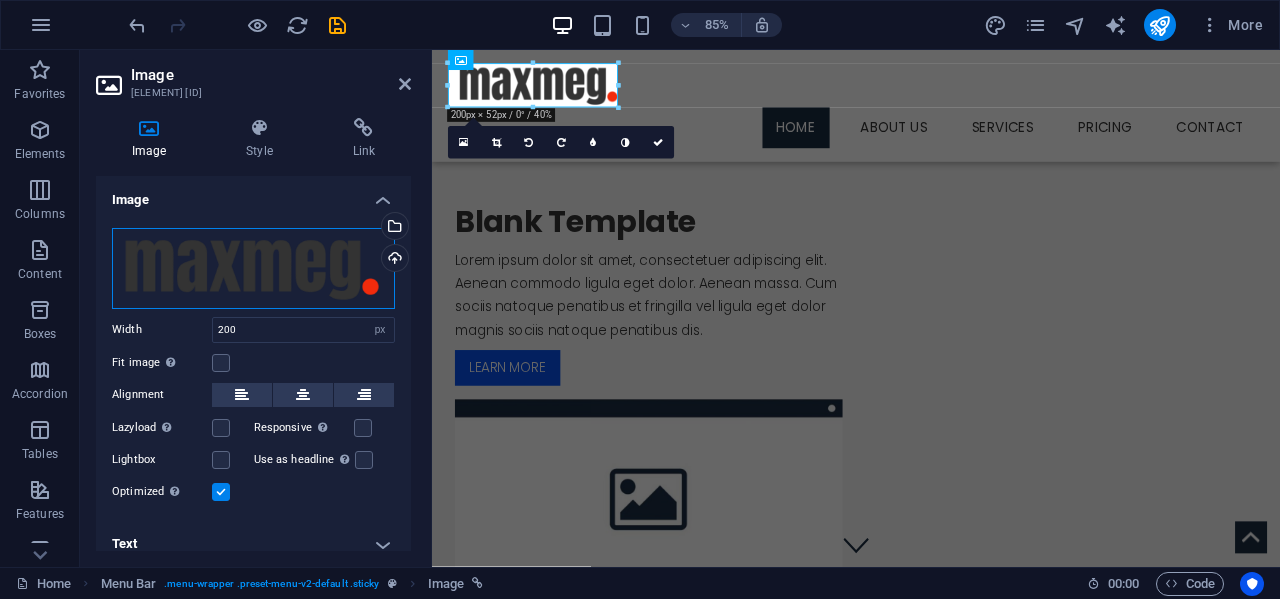 click on "Drag files here, click to choose files or select files from Files or our free stock photos & videos" at bounding box center (253, 268) 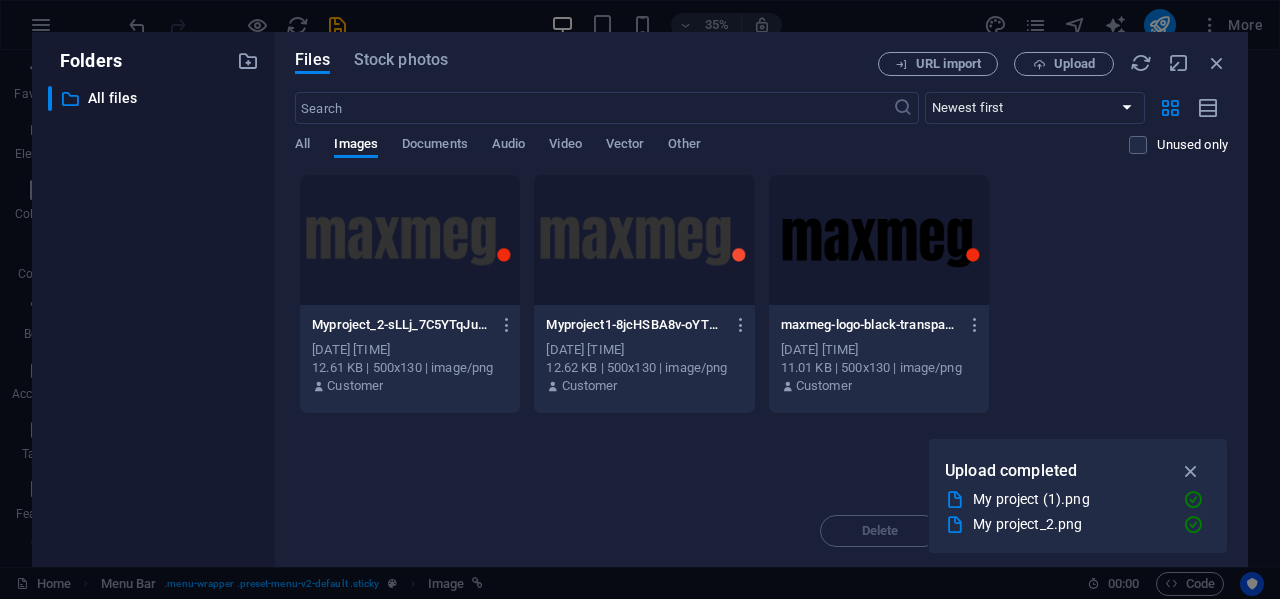 click at bounding box center [879, 240] 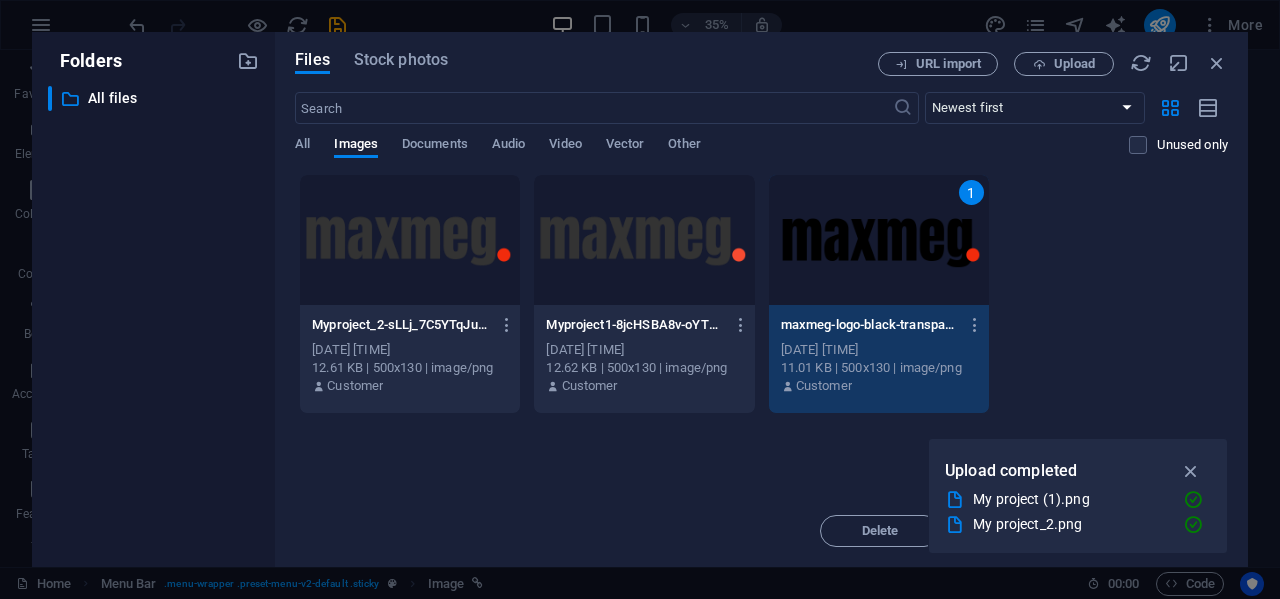 click on "1" at bounding box center [879, 240] 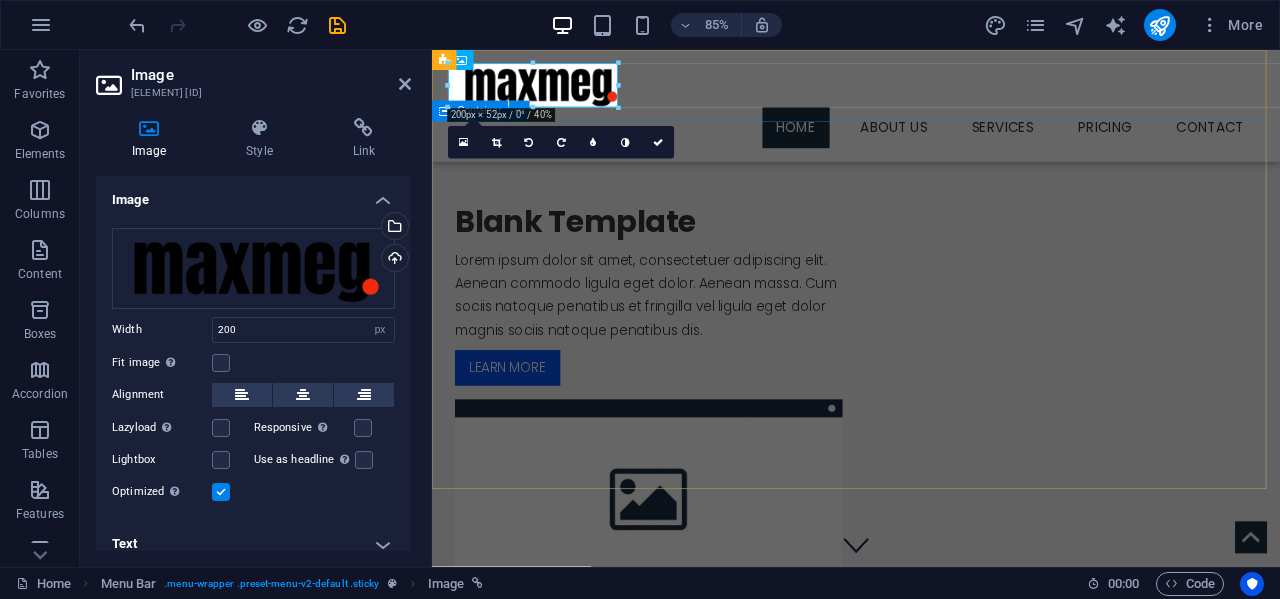 click on "Blank Template Lorem ipsum dolor sit amet, consectetuer adipiscing elit. Aenean commodo ligula eget dolor. Aenean massa. Cum sociis natoque penatibus et fringilla vel ligula eget dolor magnis sociis natoque penatibus dis. Learn more" at bounding box center [931, 462] 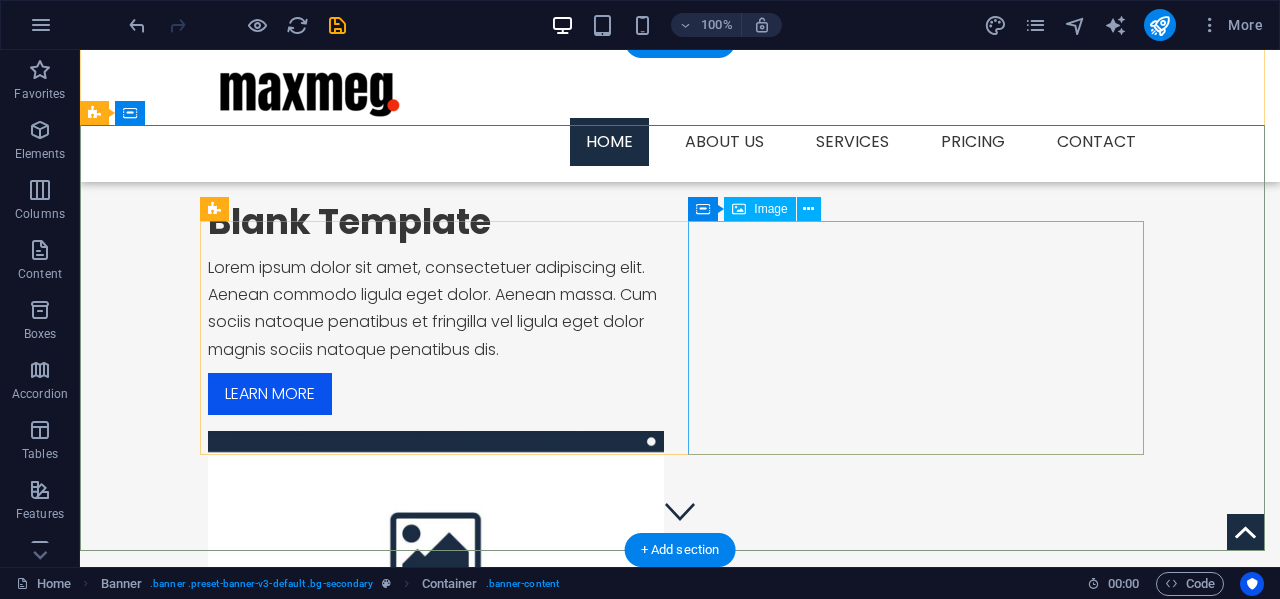 scroll, scrollTop: 0, scrollLeft: 0, axis: both 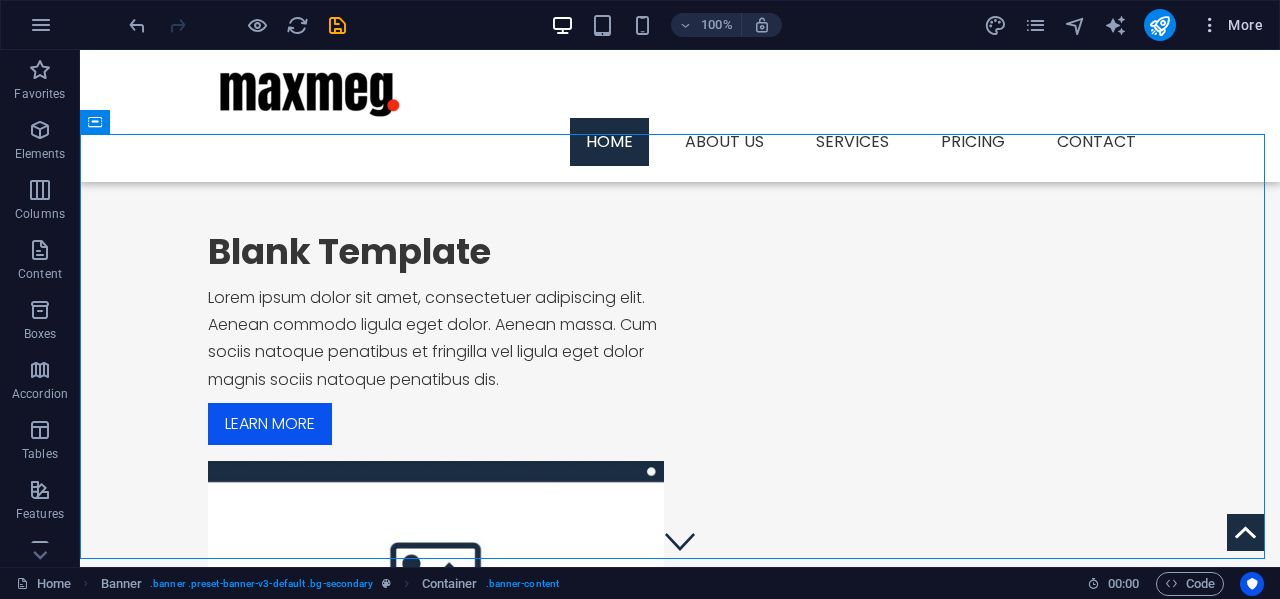 click on "More" at bounding box center (1231, 25) 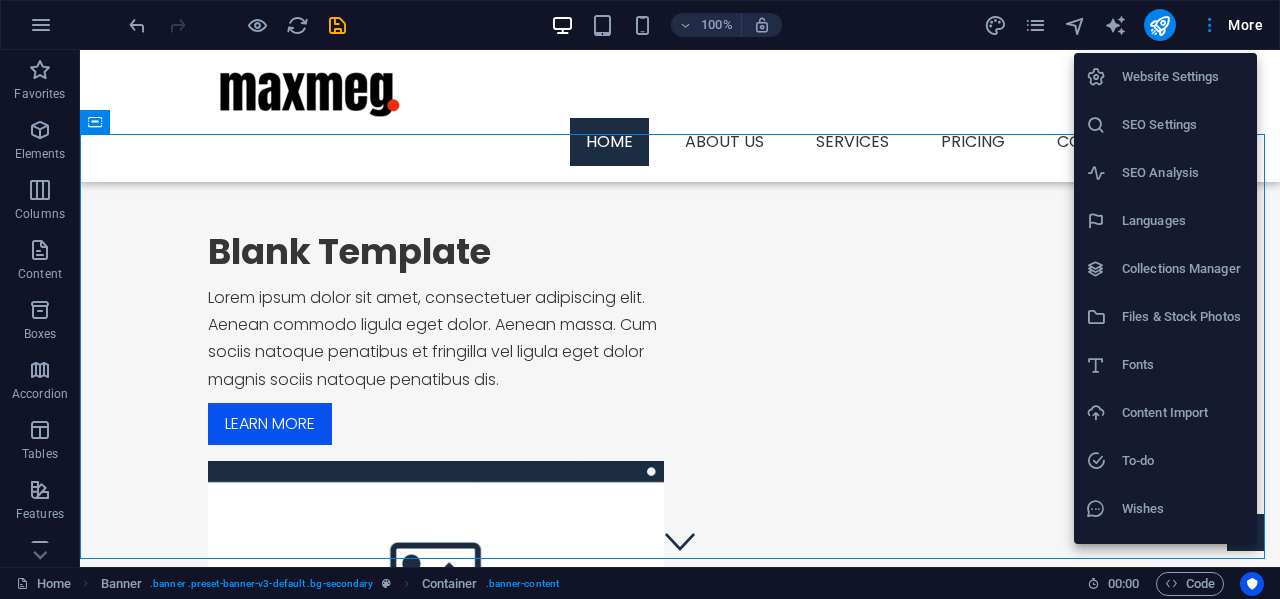 click at bounding box center [640, 299] 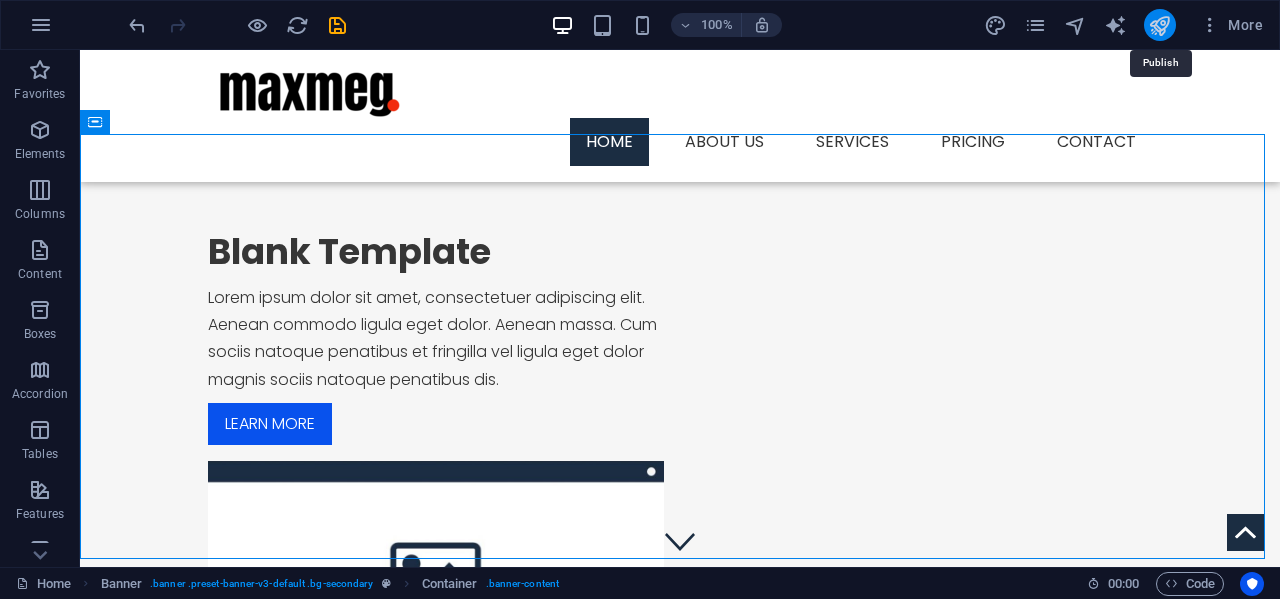 click at bounding box center (1159, 25) 